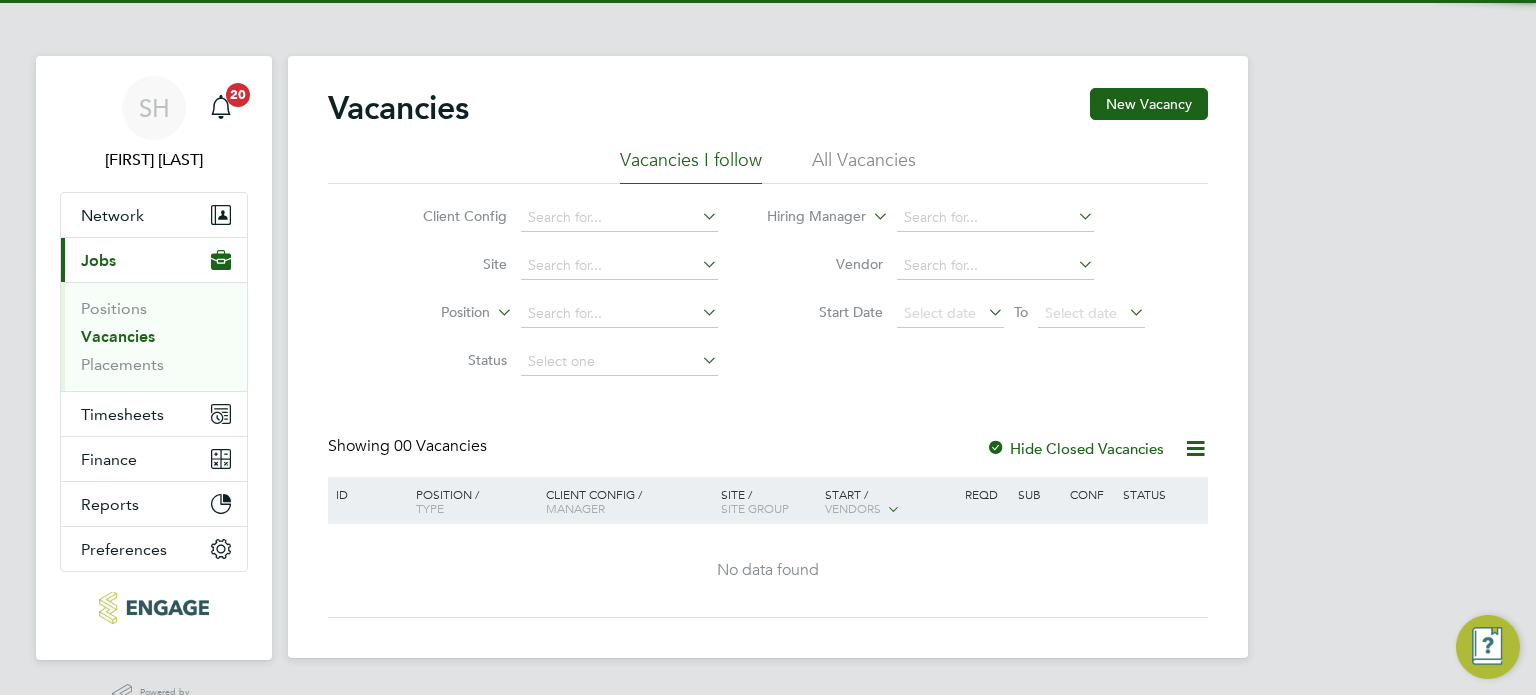 scroll, scrollTop: 0, scrollLeft: 0, axis: both 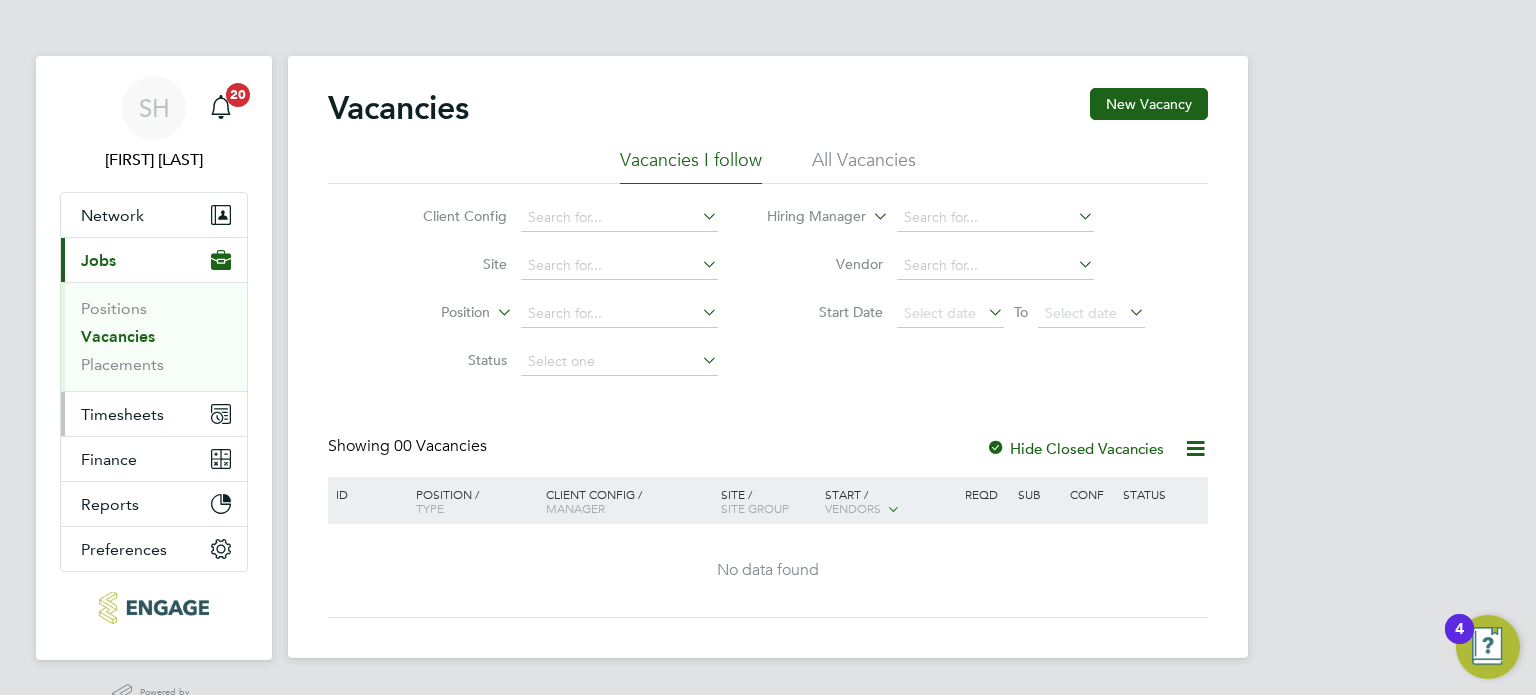 click on "Timesheets" at bounding box center (122, 414) 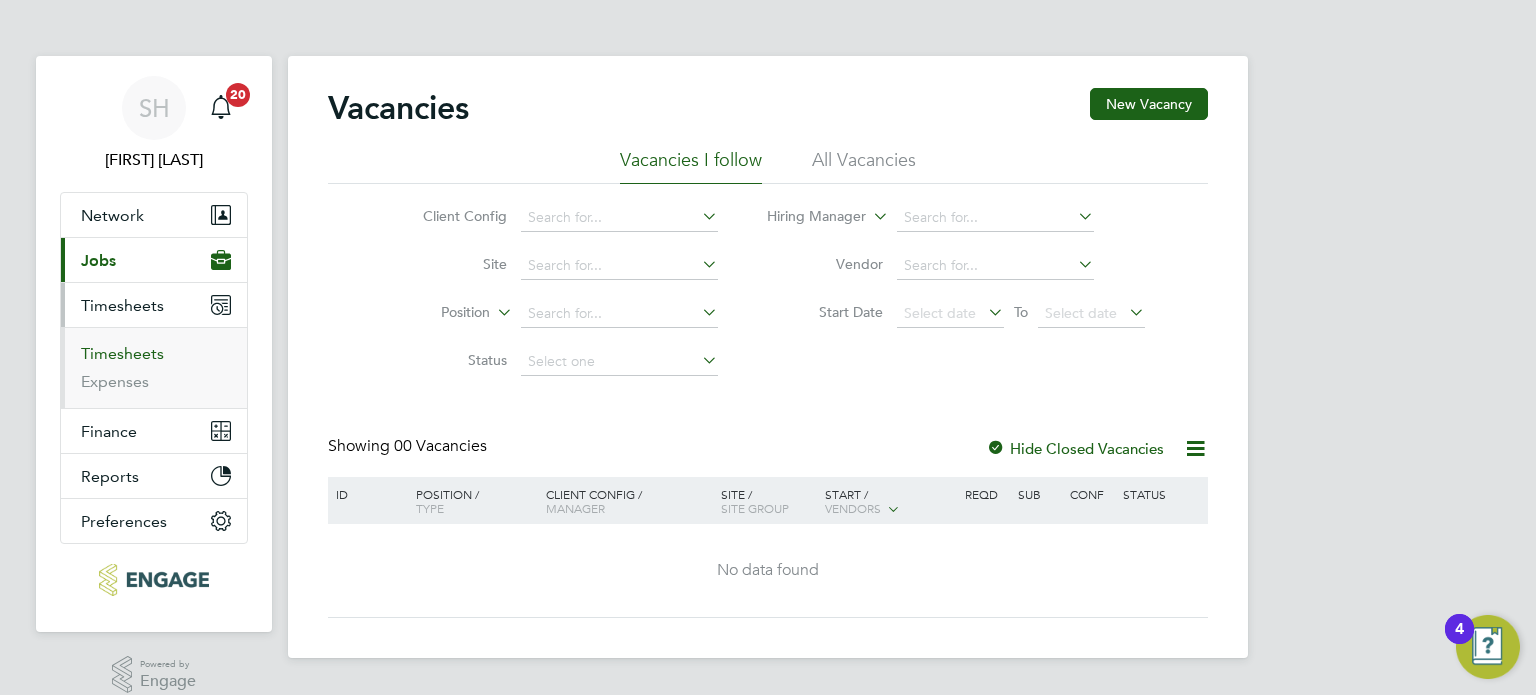 click on "Timesheets" at bounding box center (122, 353) 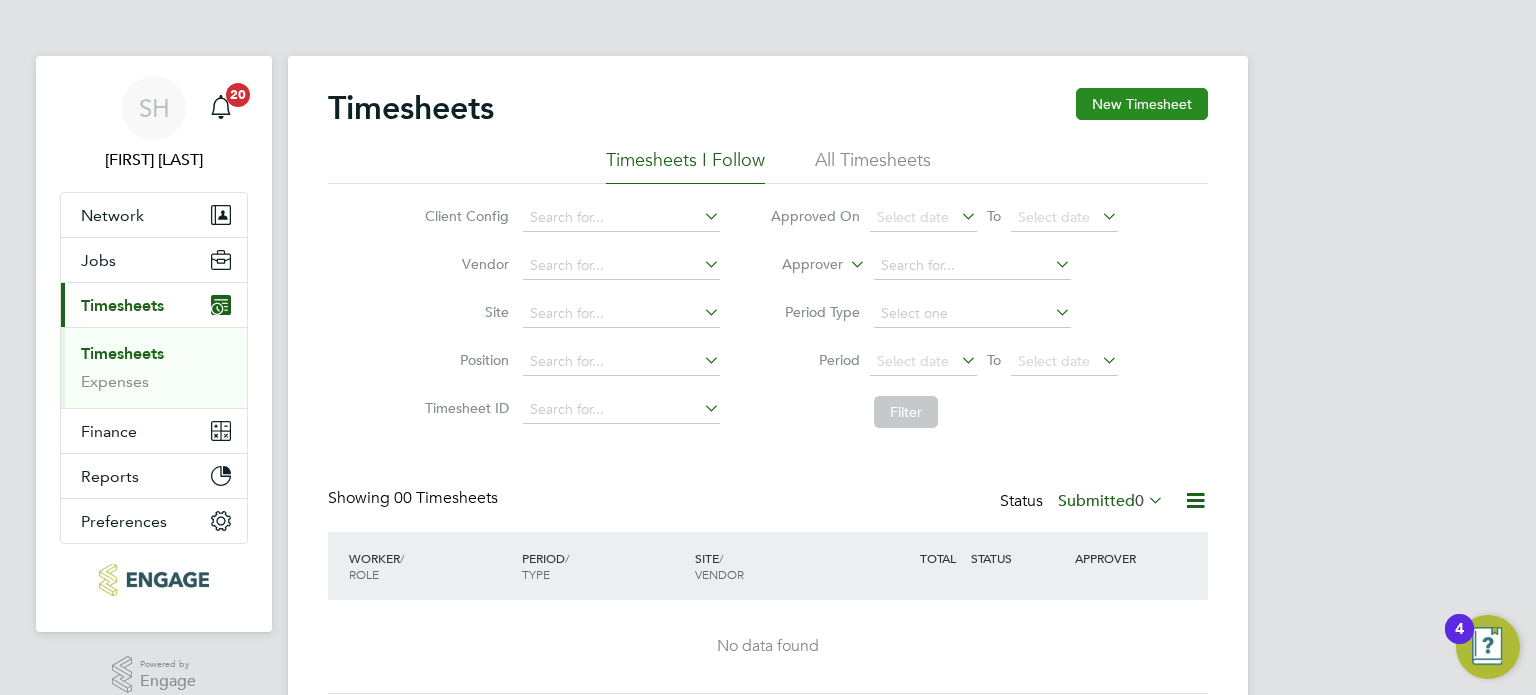 click on "New Timesheet" 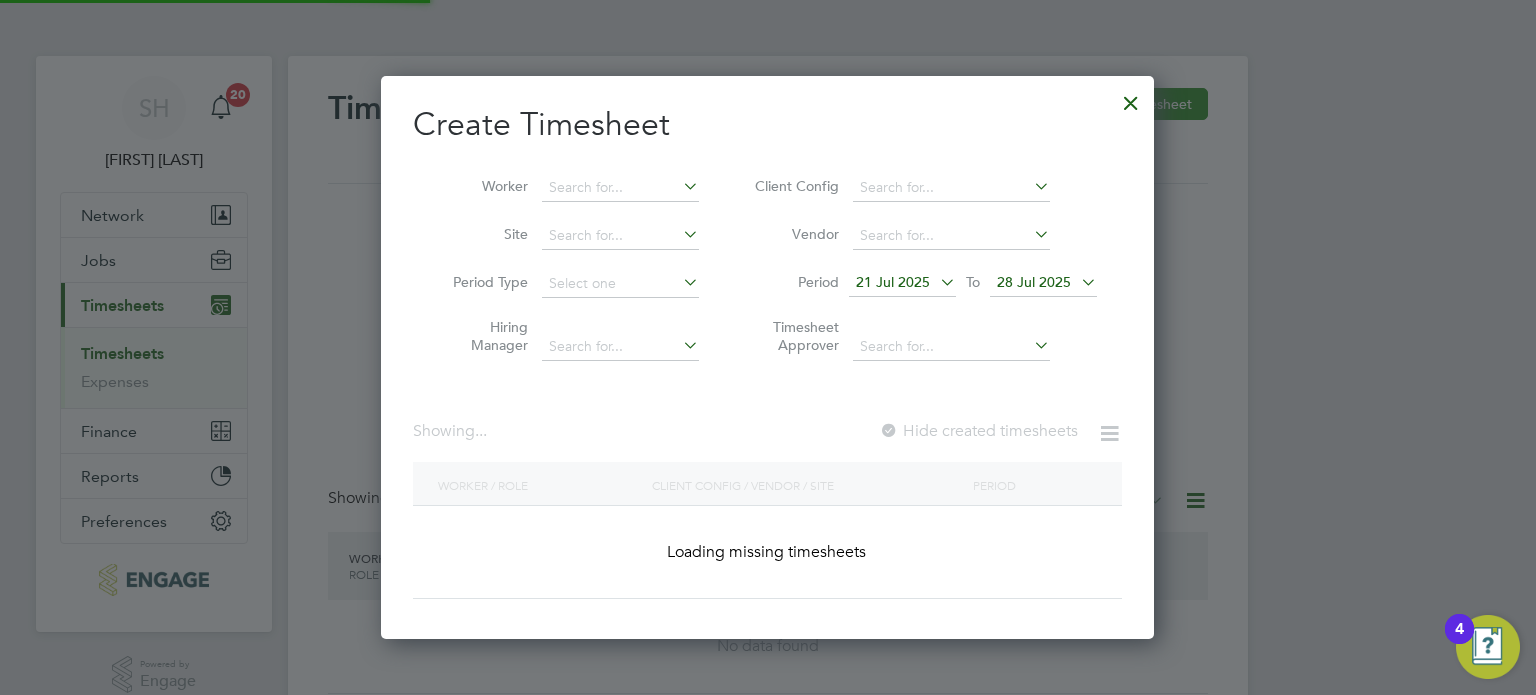 scroll, scrollTop: 10, scrollLeft: 10, axis: both 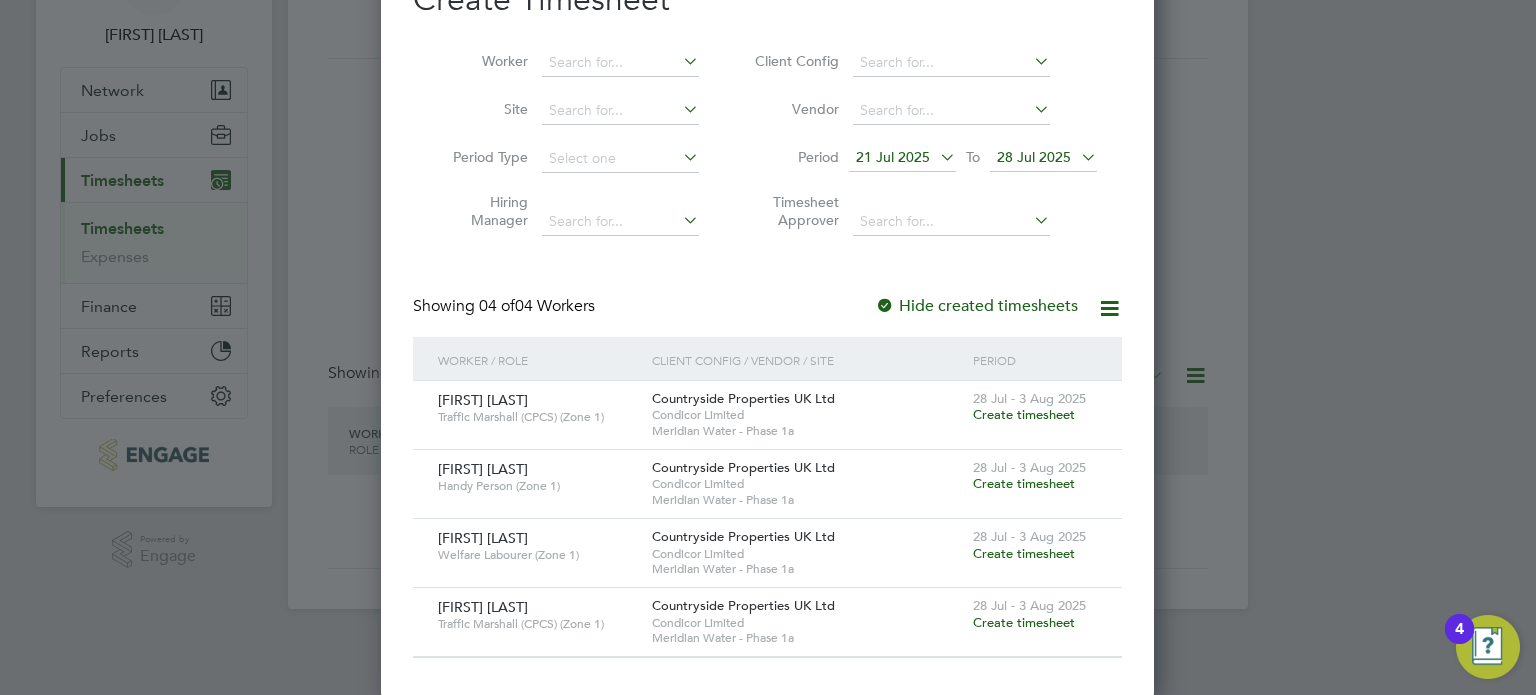 click on "Create timesheet" at bounding box center [1024, 414] 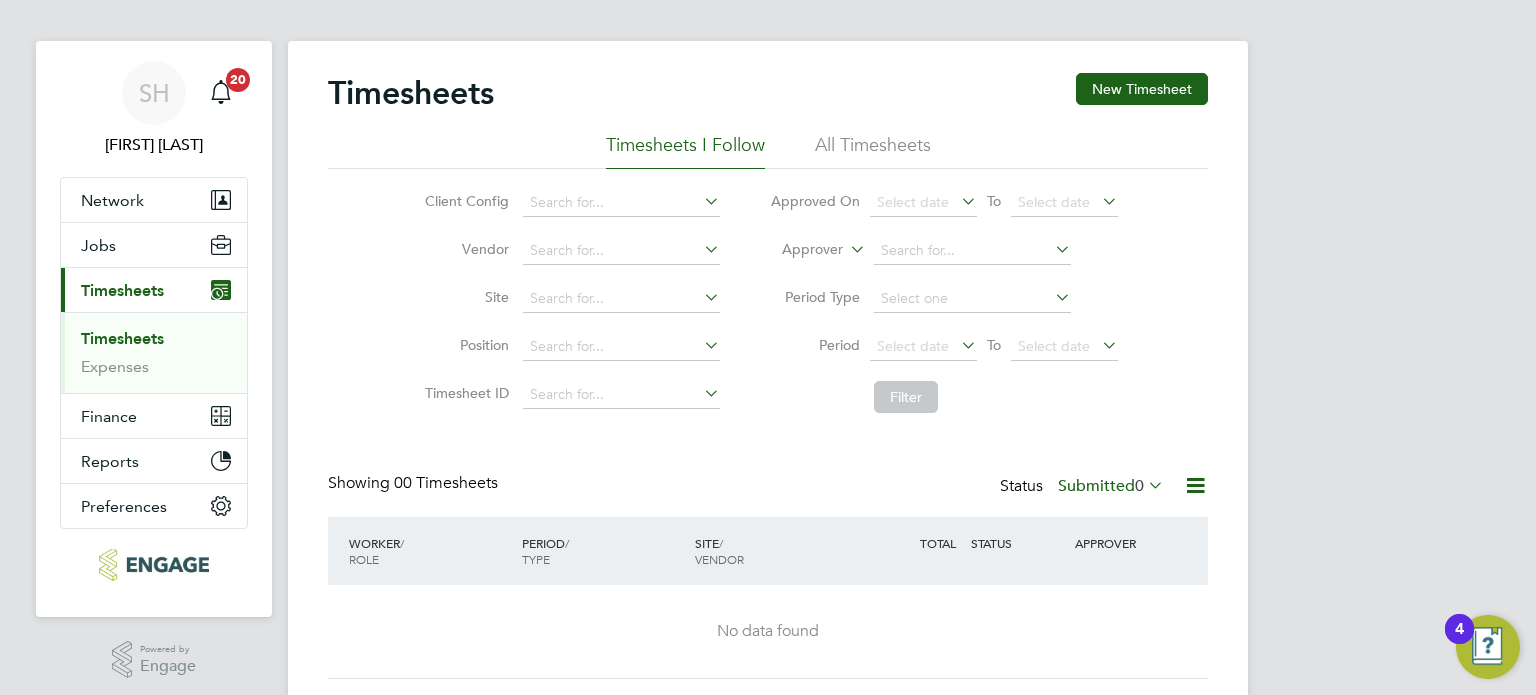 scroll, scrollTop: 0, scrollLeft: 0, axis: both 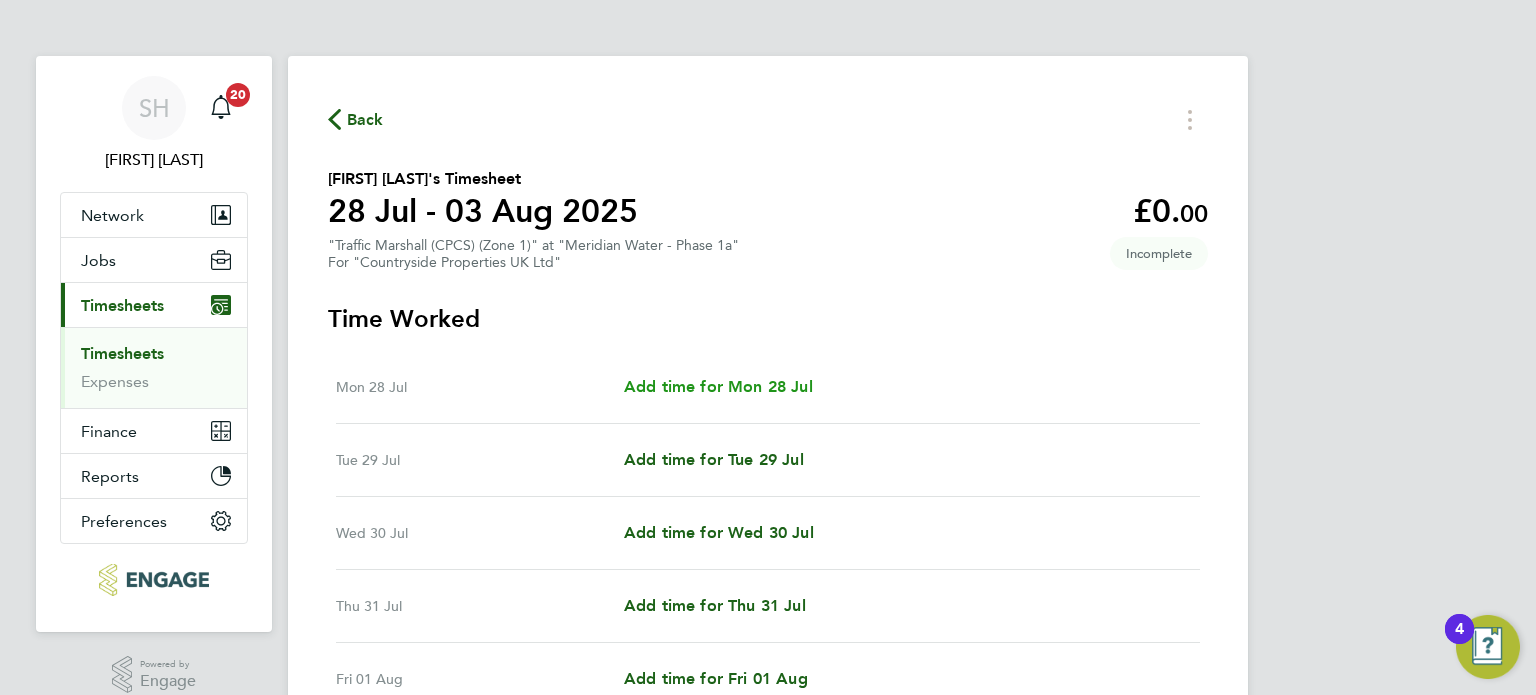 click on "Add time for Mon 28 Jul" at bounding box center (718, 386) 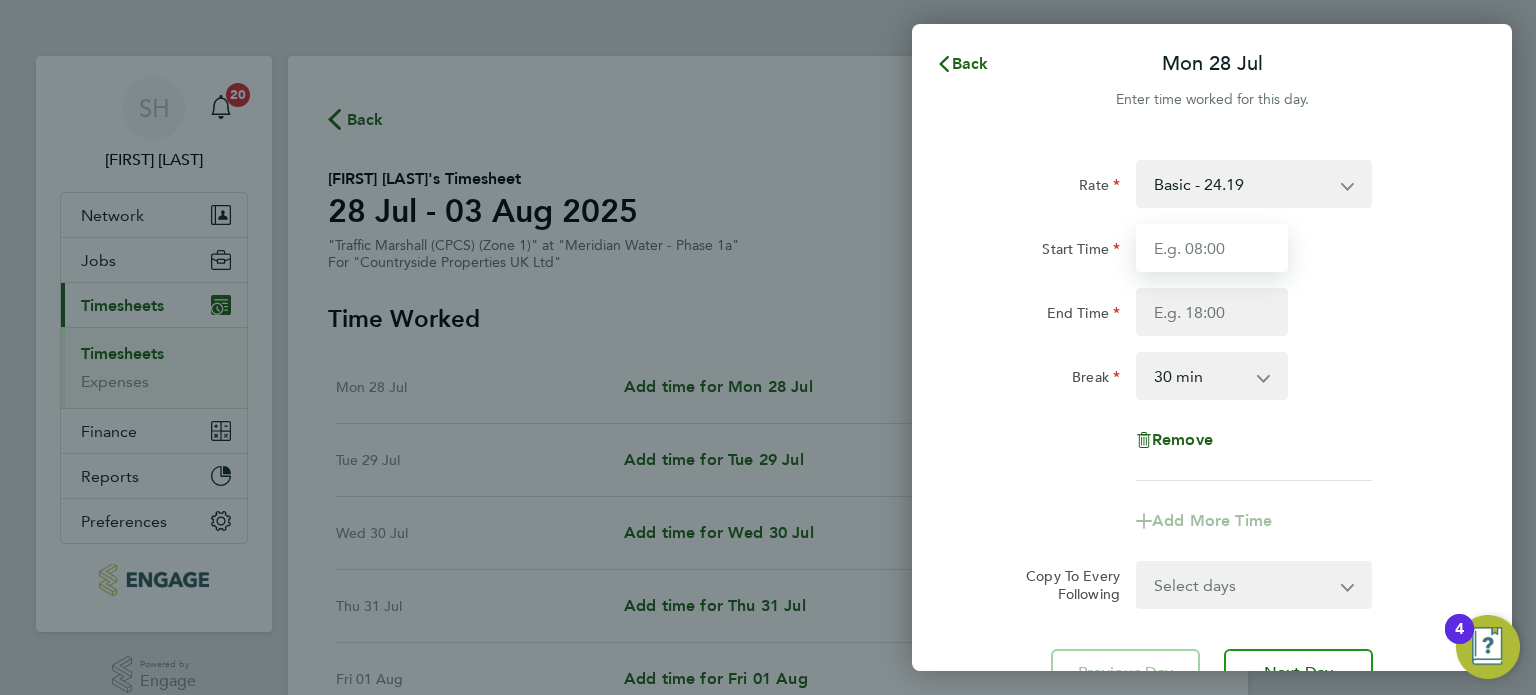 click on "Start Time" at bounding box center [1212, 248] 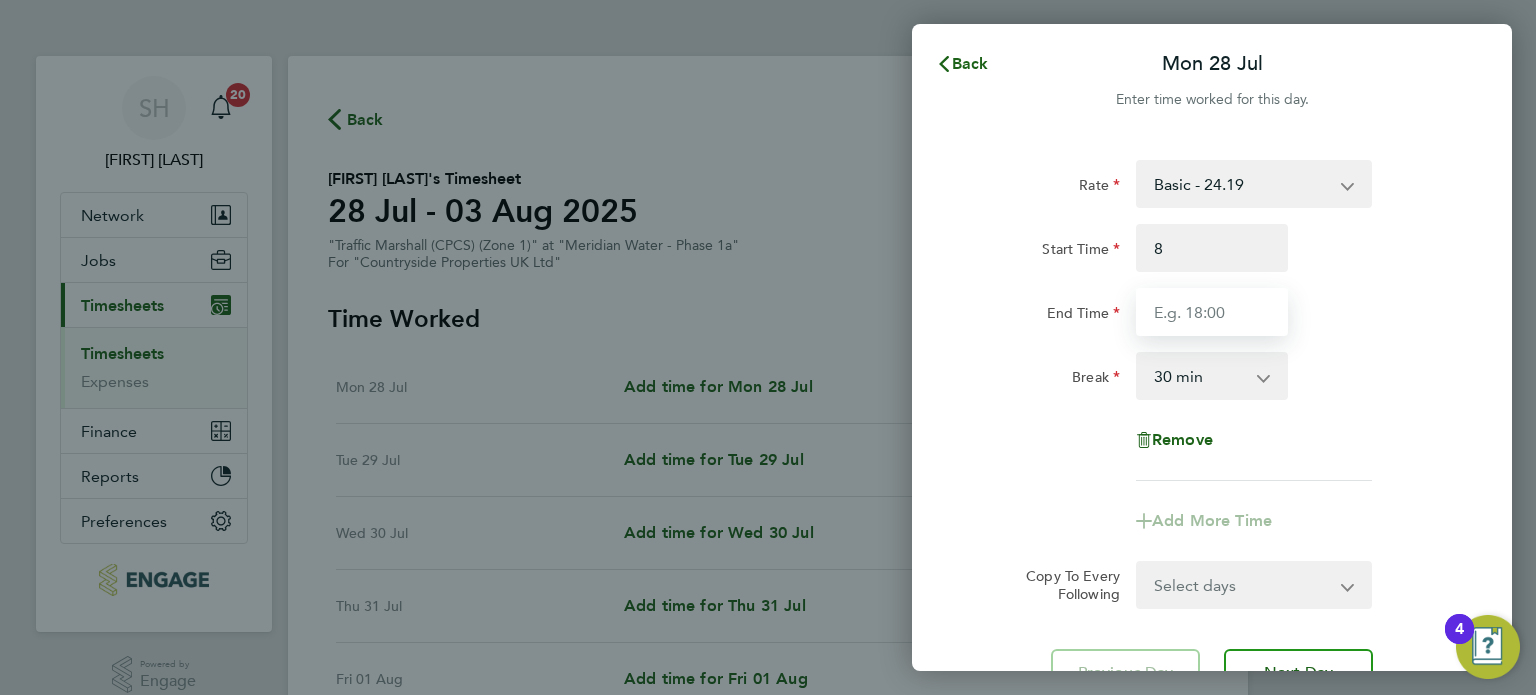 type on "08:00" 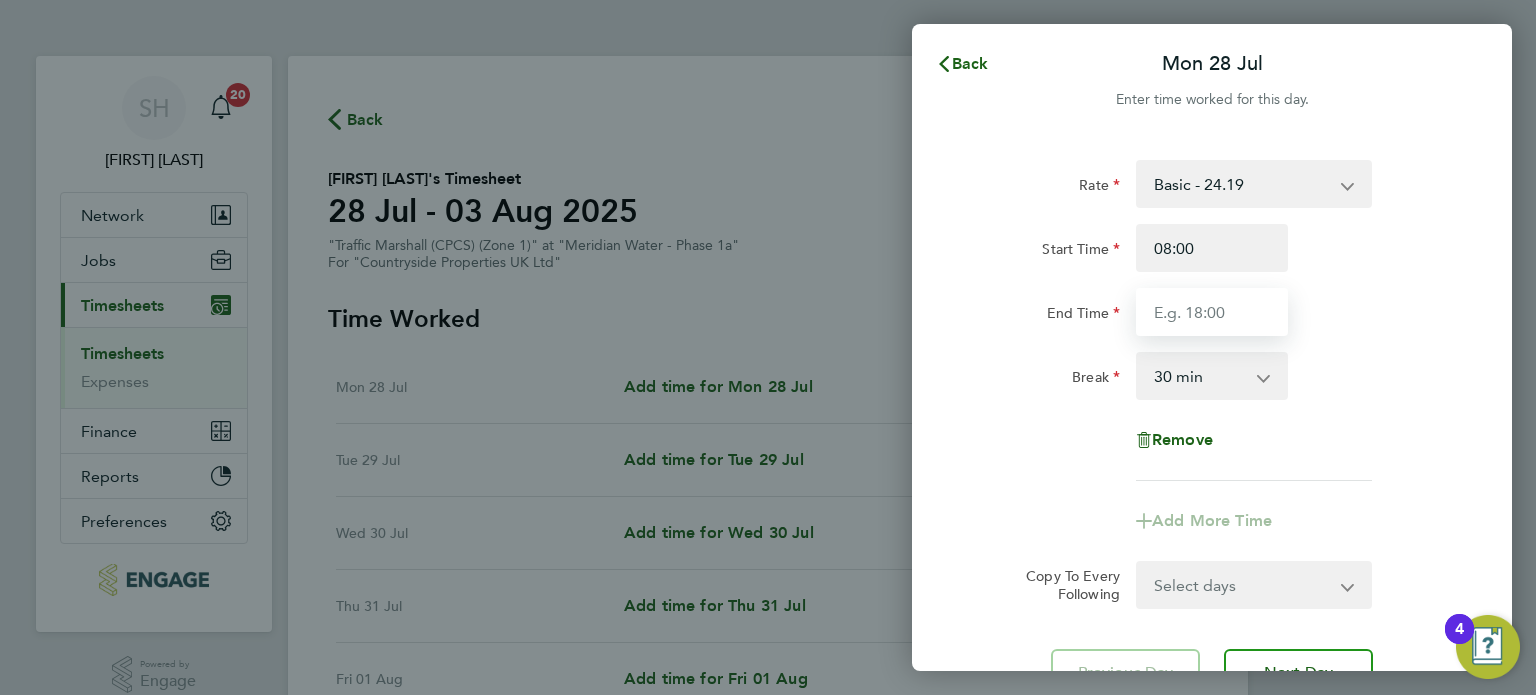 click on "End Time" at bounding box center [1212, 312] 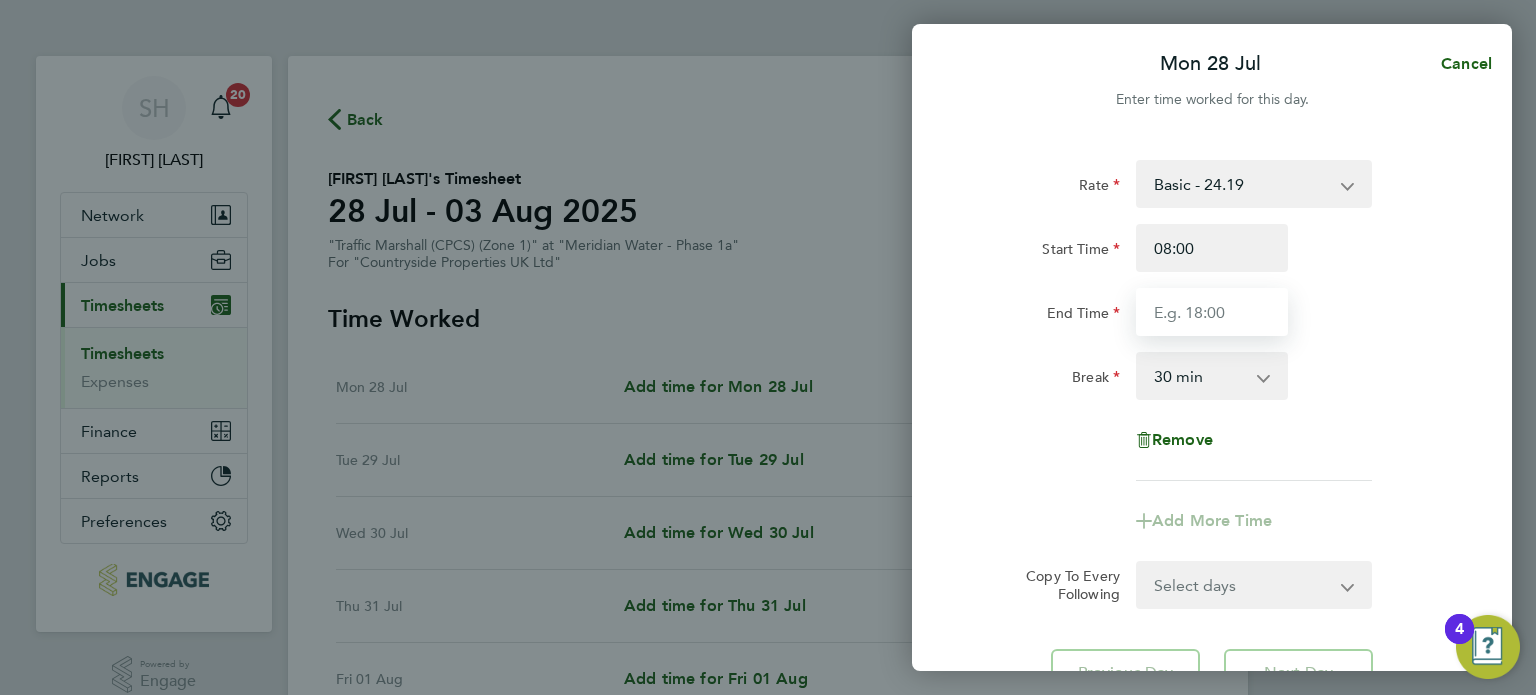 type on "18:30" 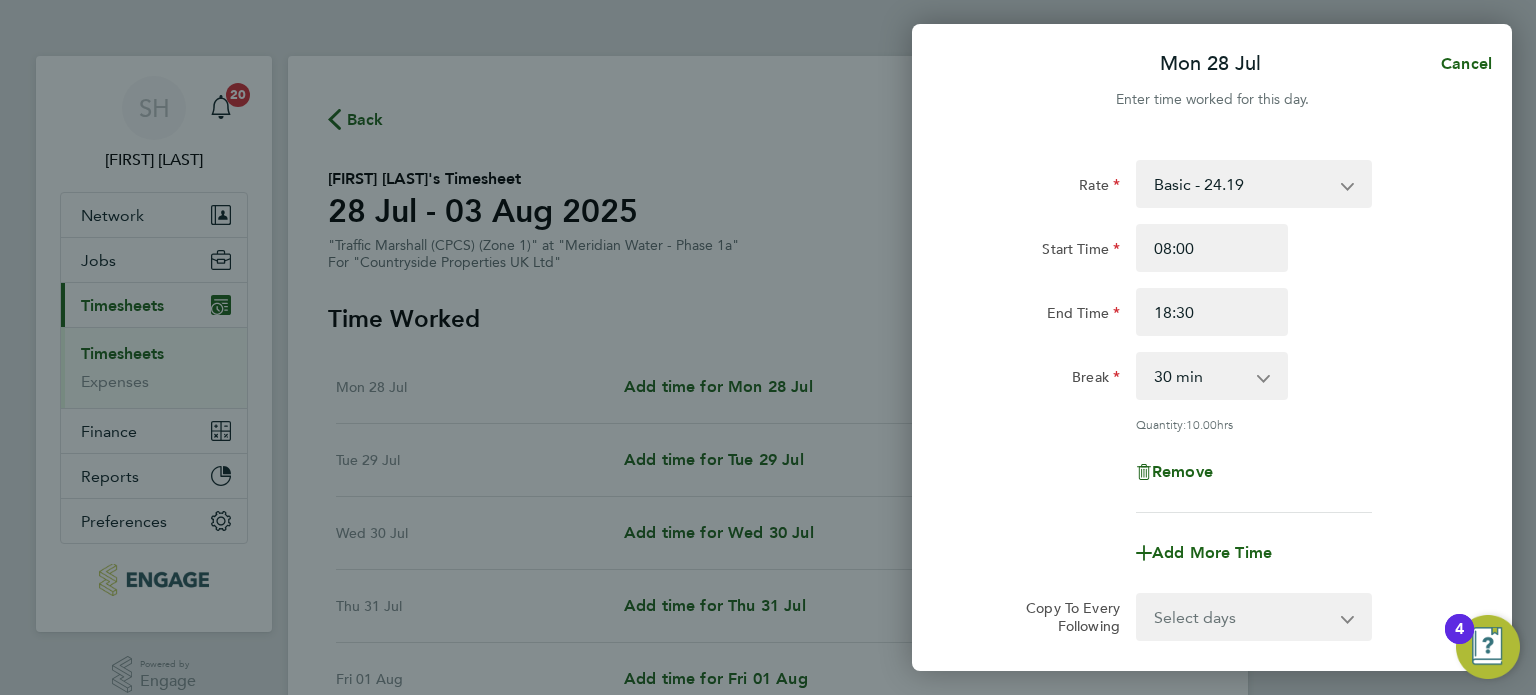 click on "Rate  Basic - 24.19
Start Time 08:00 End Time 18:30 Break  0 min   15 min   30 min   45 min   60 min   75 min   90 min
Quantity:  10.00  hrs
Remove" 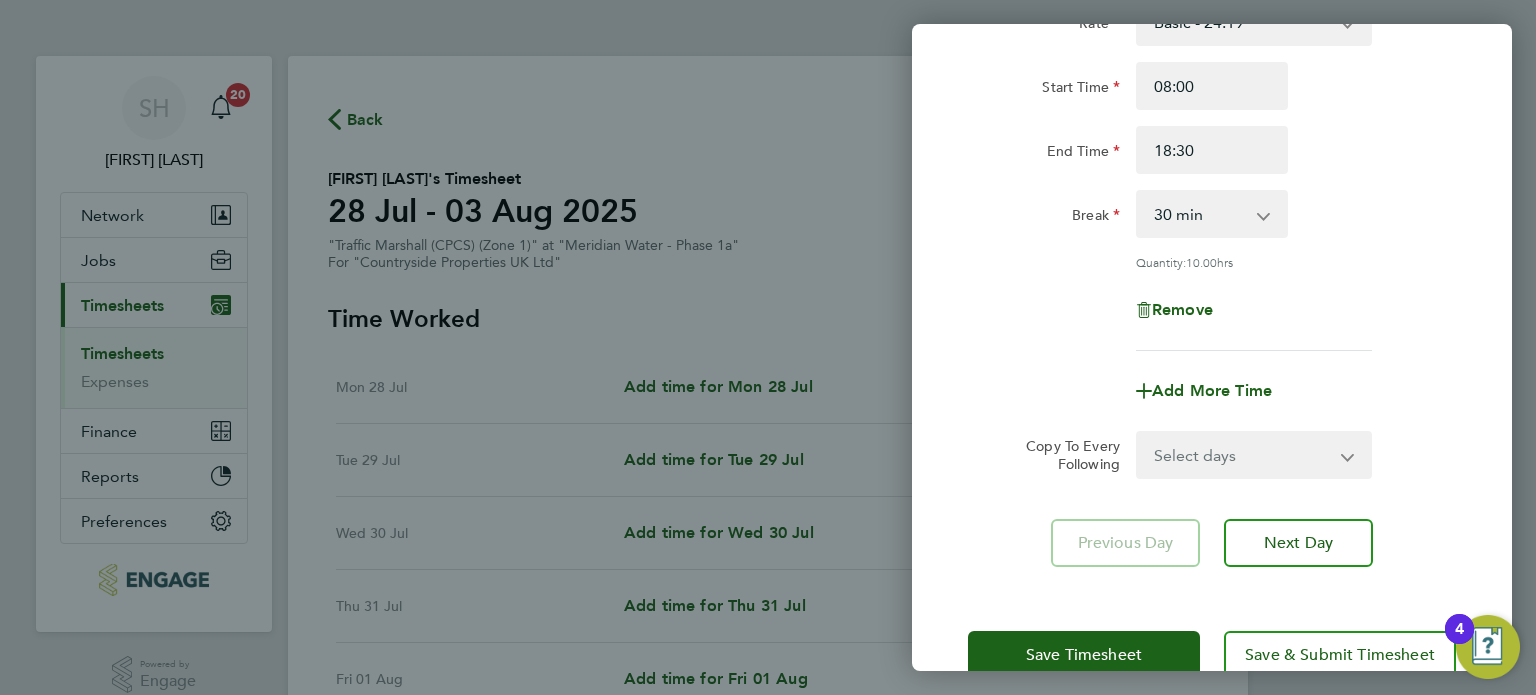 scroll, scrollTop: 207, scrollLeft: 0, axis: vertical 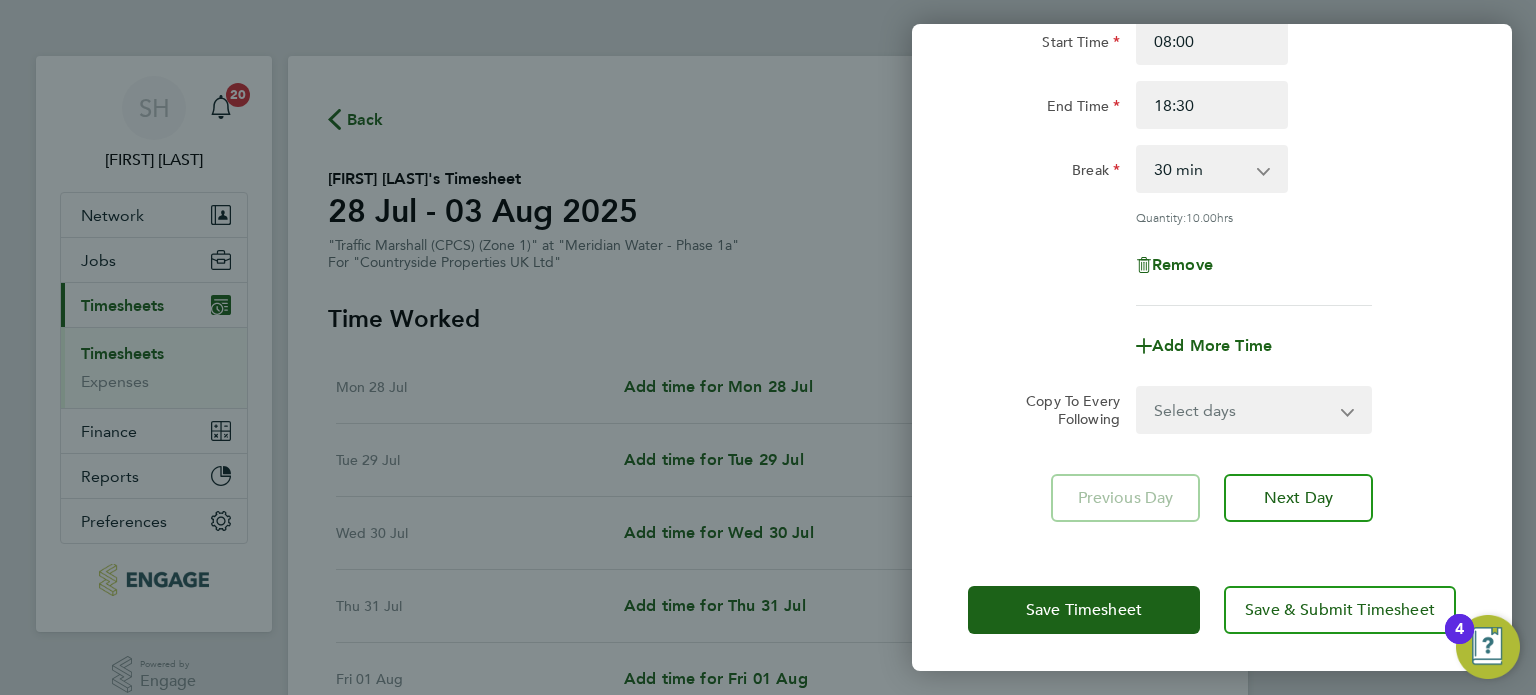 click on "Select days   Day   Weekday (Mon-Fri)   Weekend (Sat-Sun)   Tuesday   Wednesday   Thursday   Friday   Saturday   Sunday" at bounding box center [1243, 410] 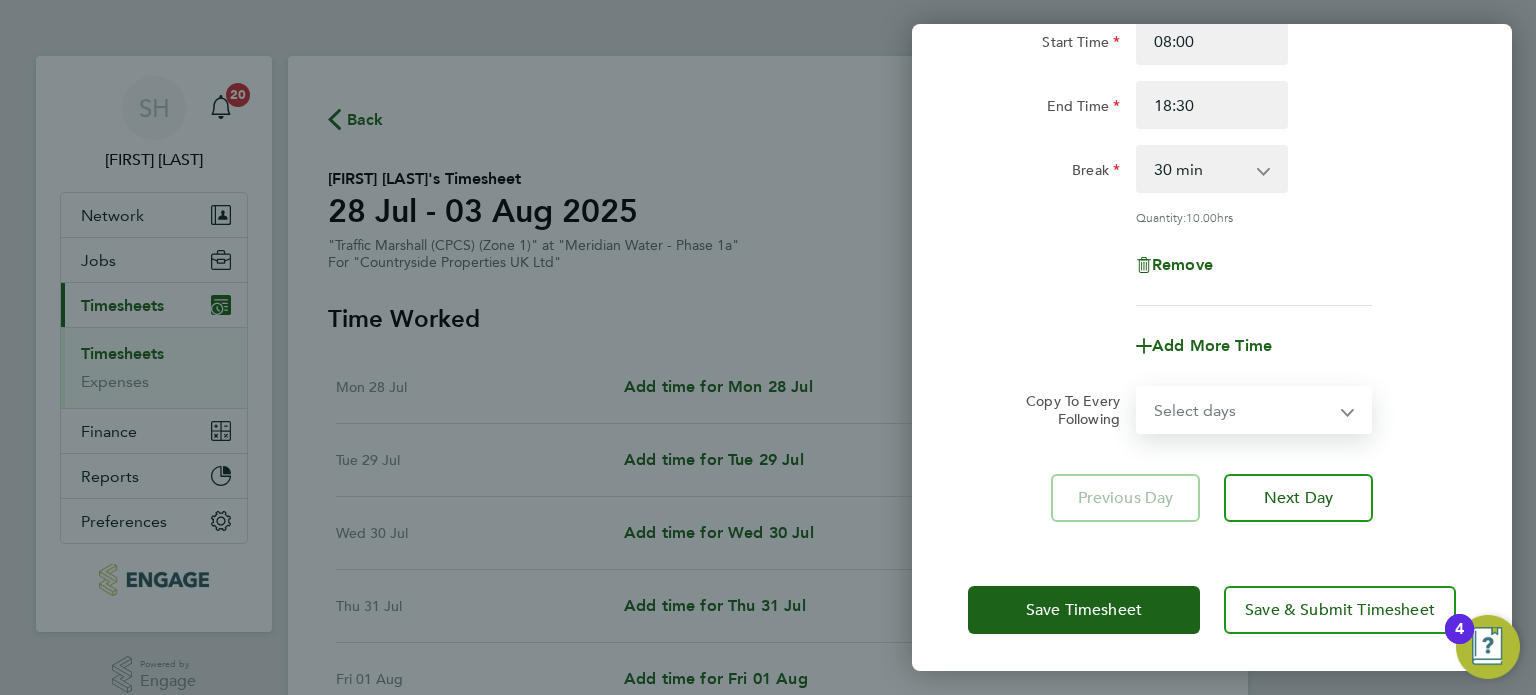 select on "WEEKDAY" 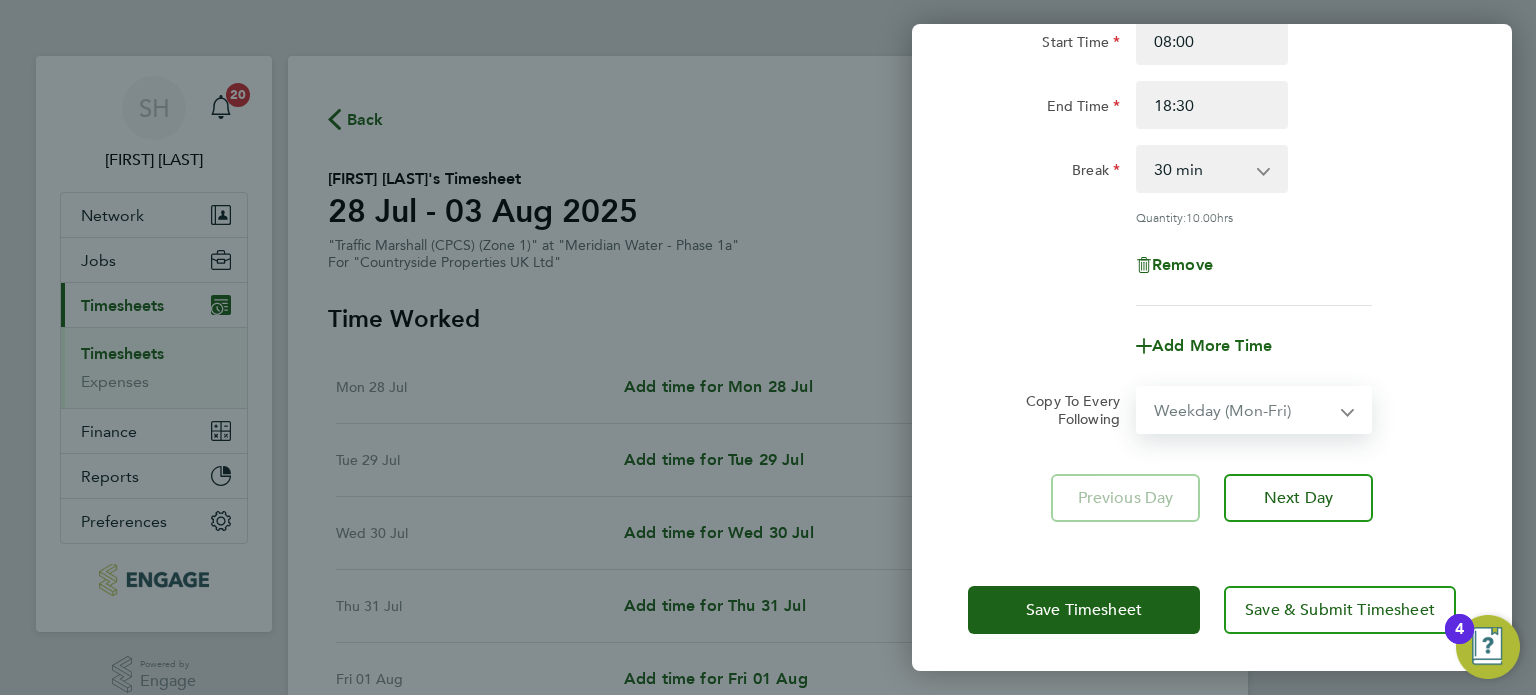 click on "Select days   Day   Weekday (Mon-Fri)   Weekend (Sat-Sun)   Tuesday   Wednesday   Thursday   Friday   Saturday   Sunday" at bounding box center [1243, 410] 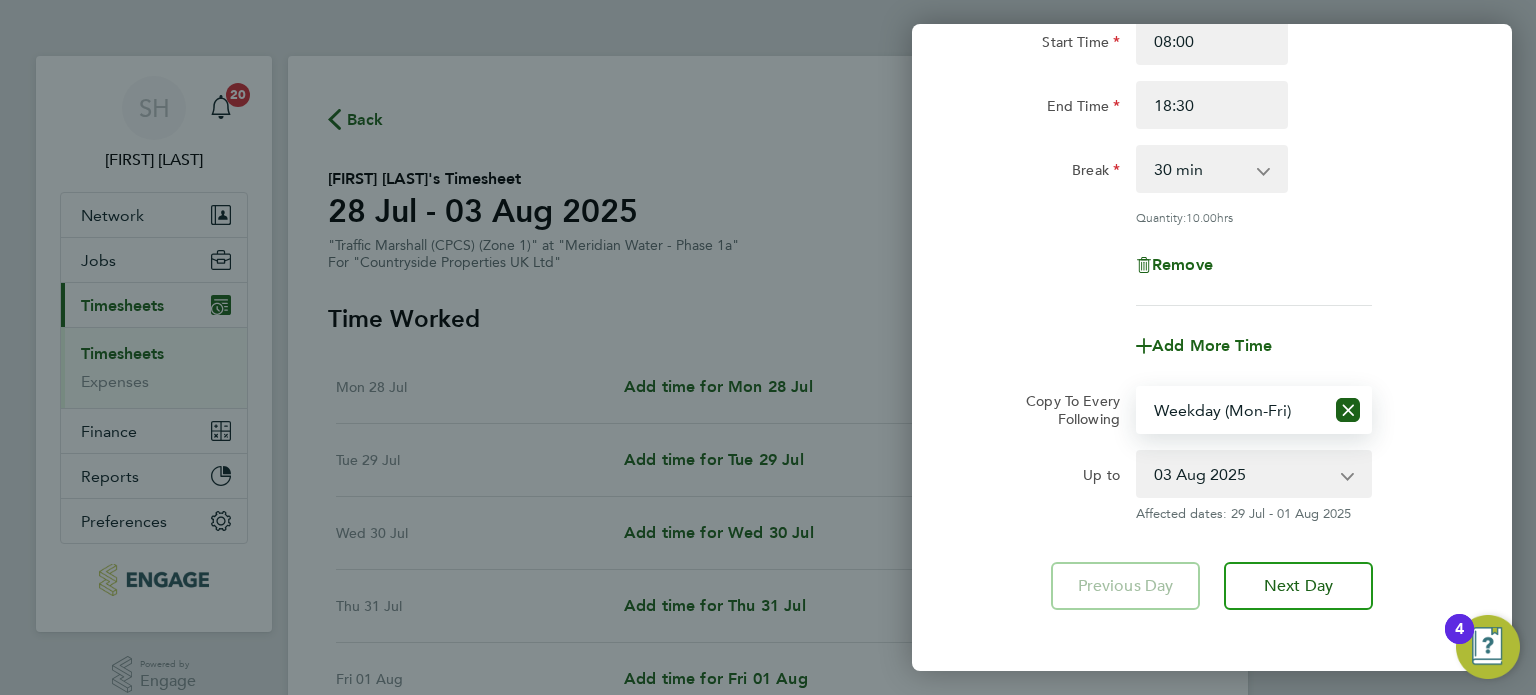 click on "Add More Time" 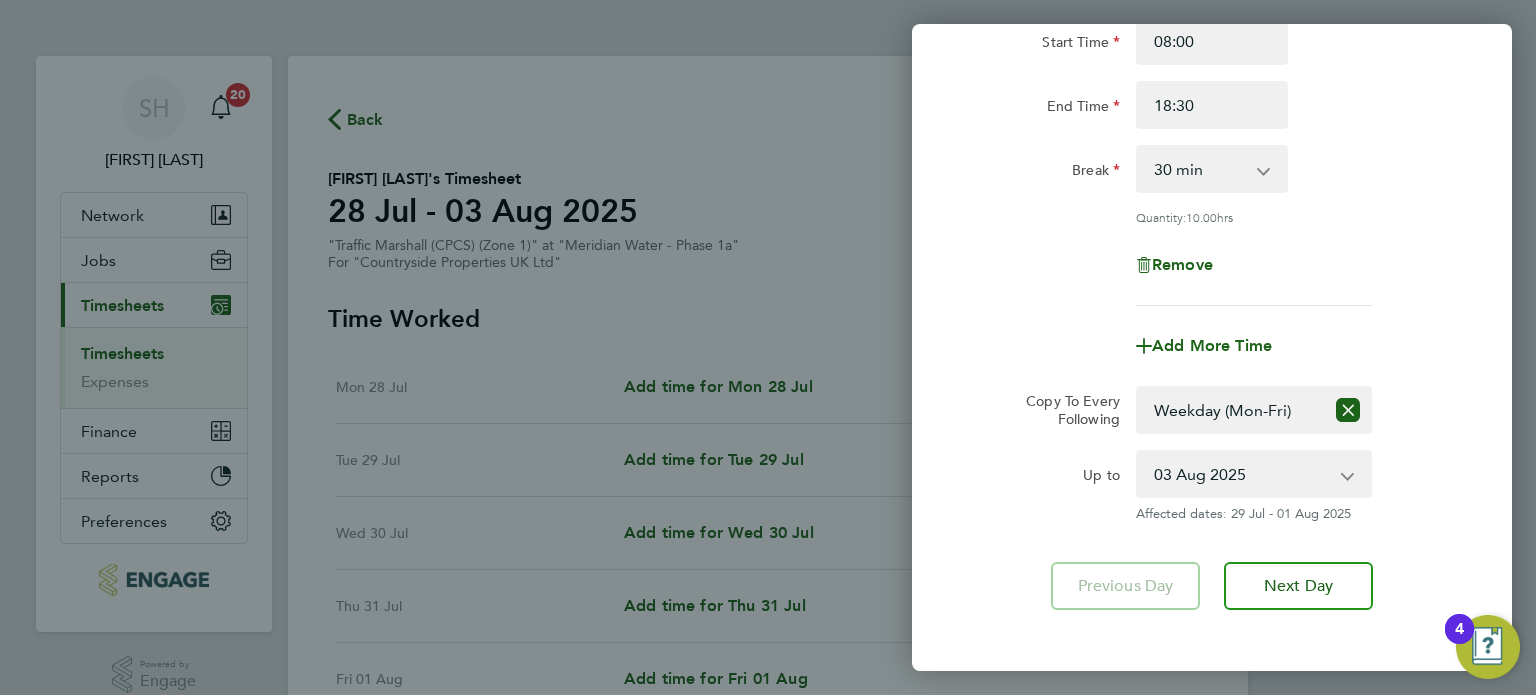 scroll, scrollTop: 295, scrollLeft: 0, axis: vertical 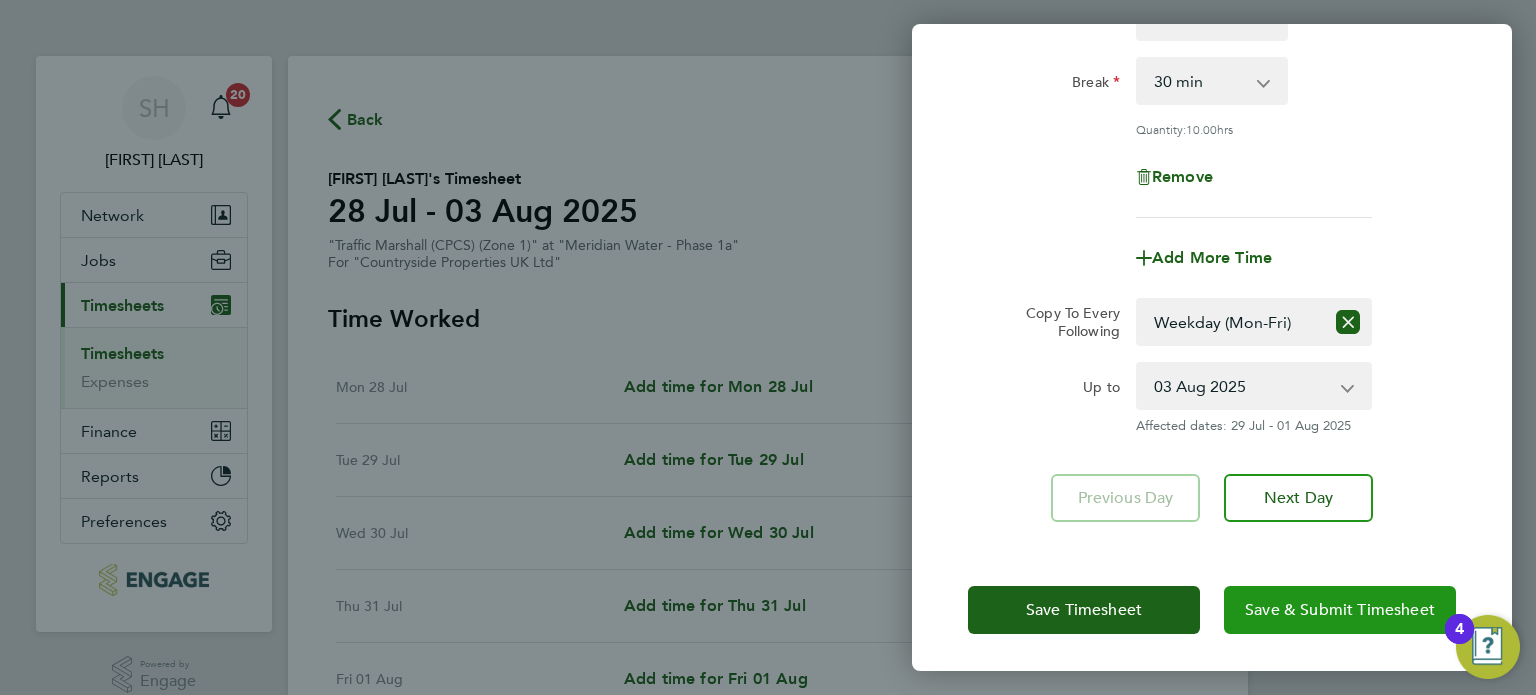 click on "Save & Submit Timesheet" 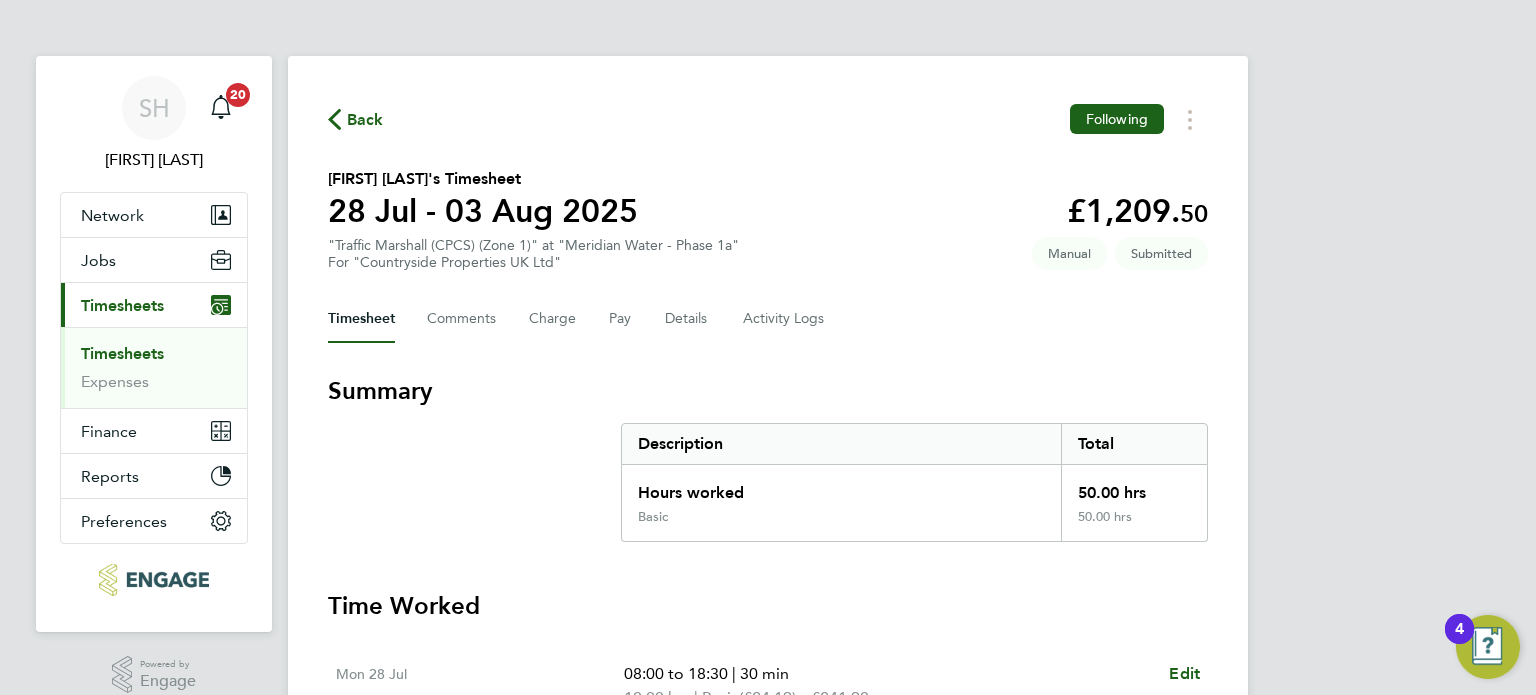 click 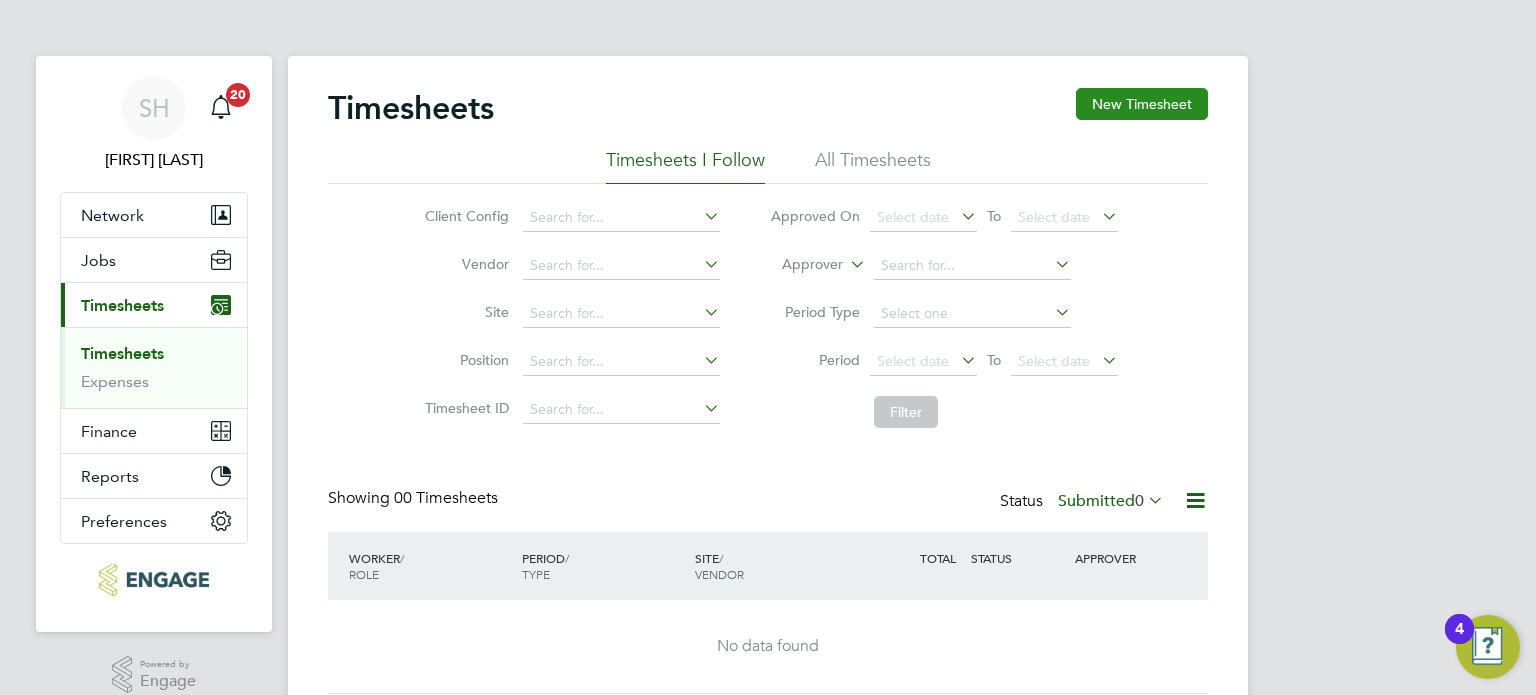 click on "New Timesheet" 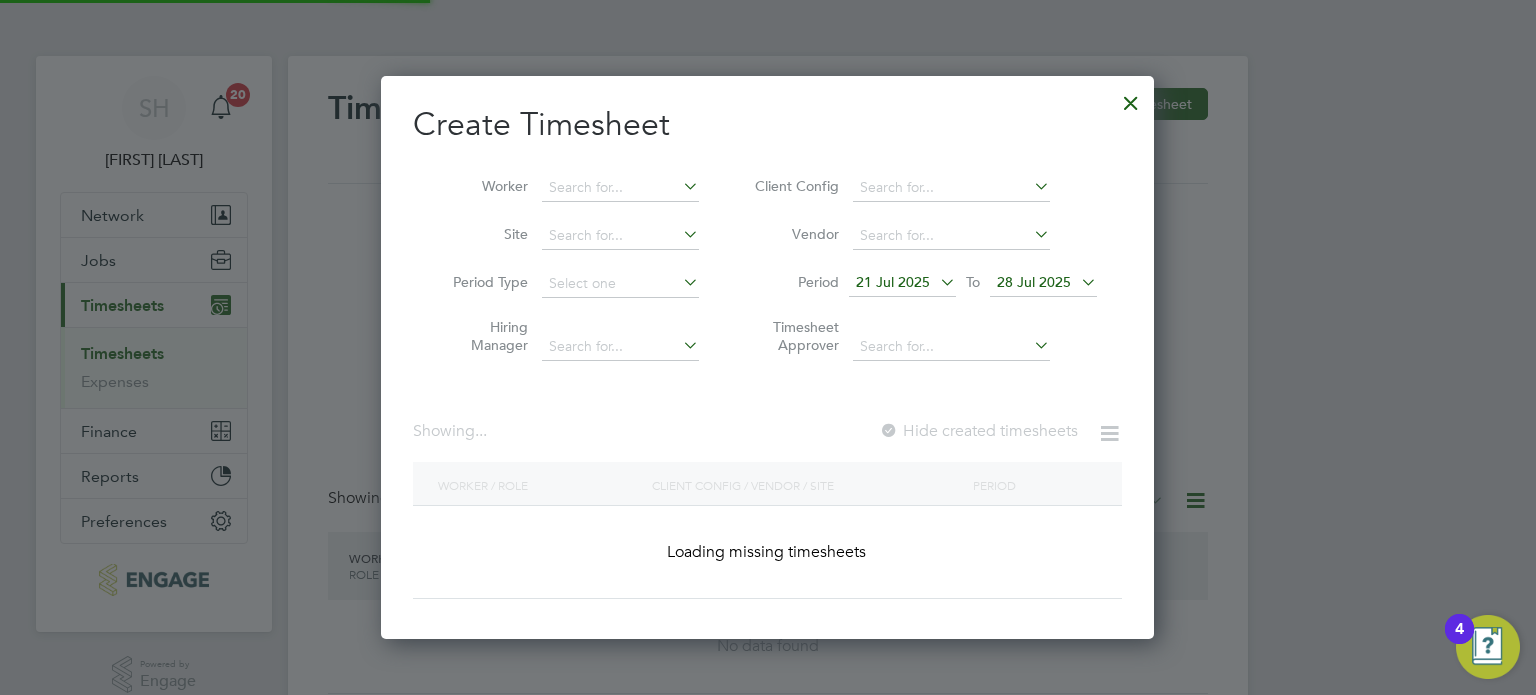 scroll, scrollTop: 10, scrollLeft: 10, axis: both 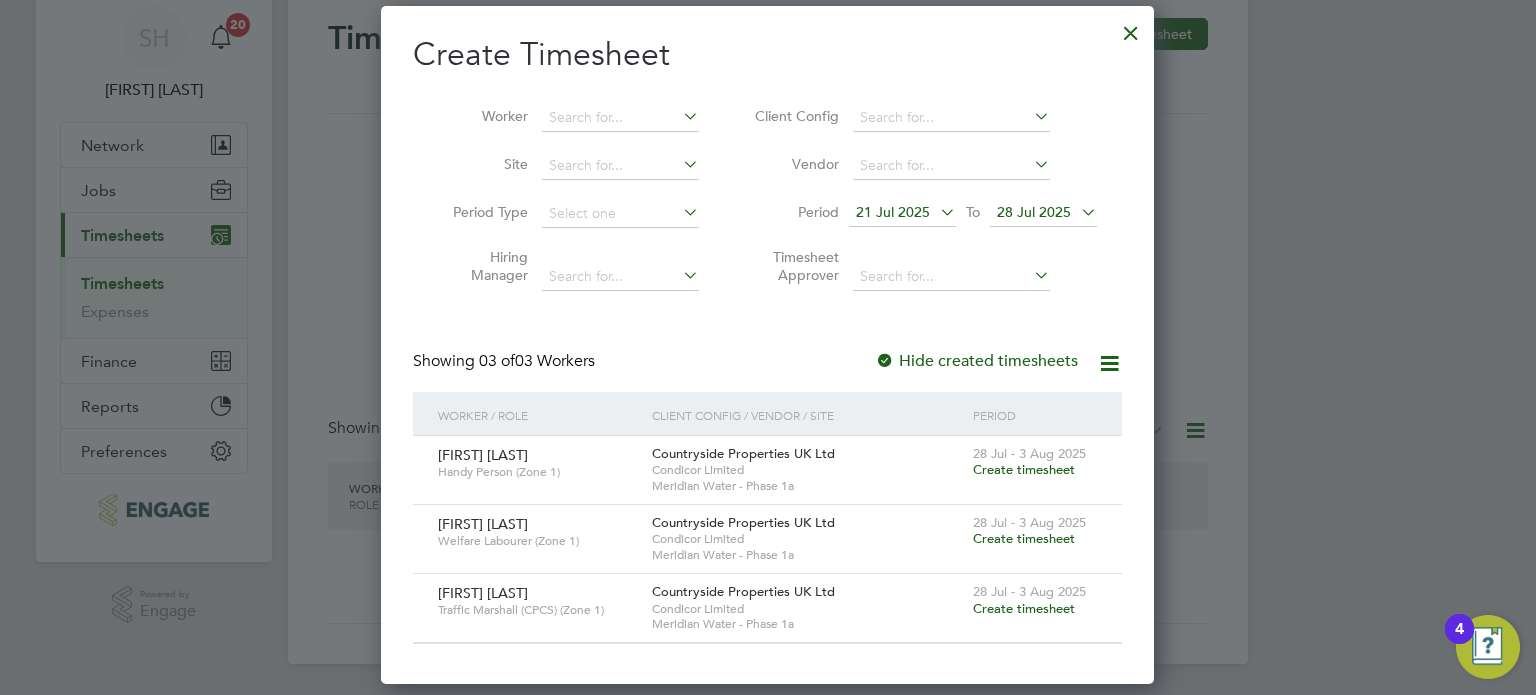 click on "Create timesheet" at bounding box center (1024, 469) 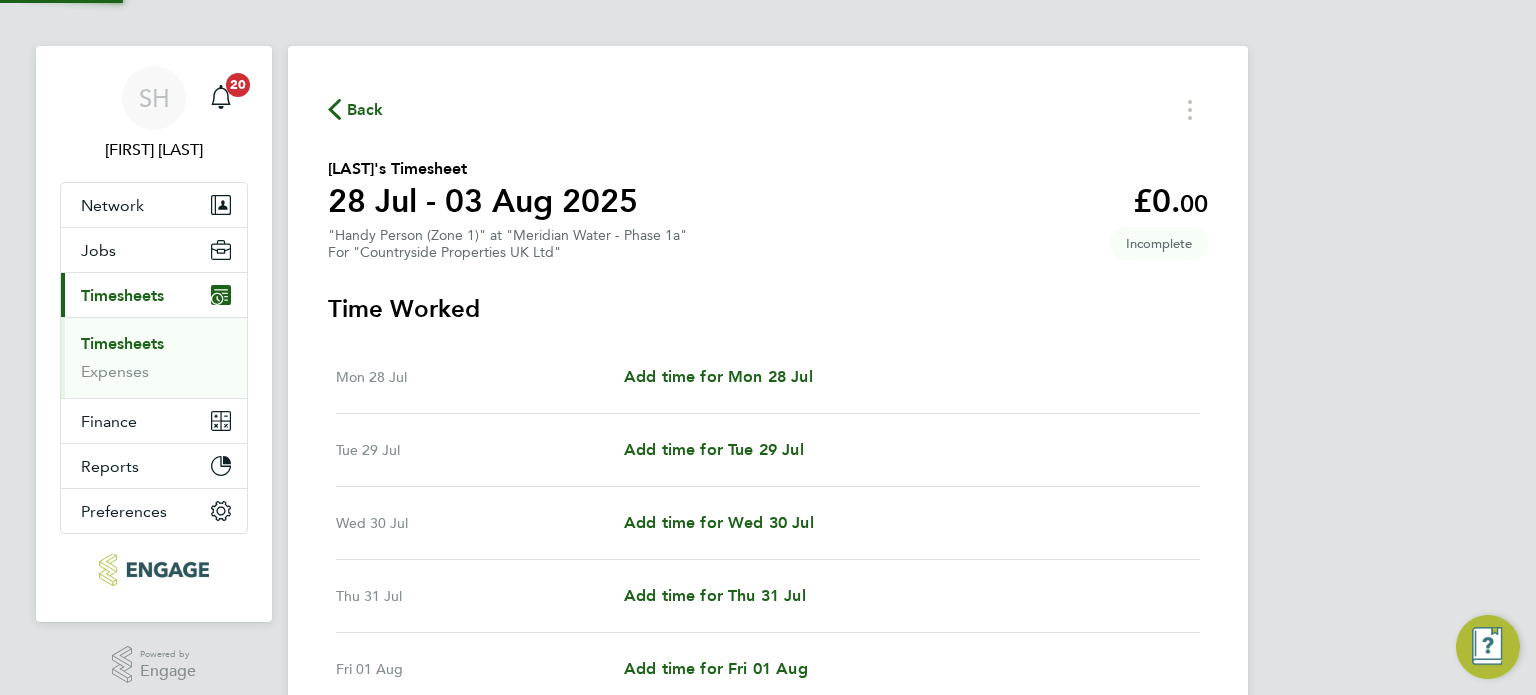 scroll, scrollTop: 0, scrollLeft: 0, axis: both 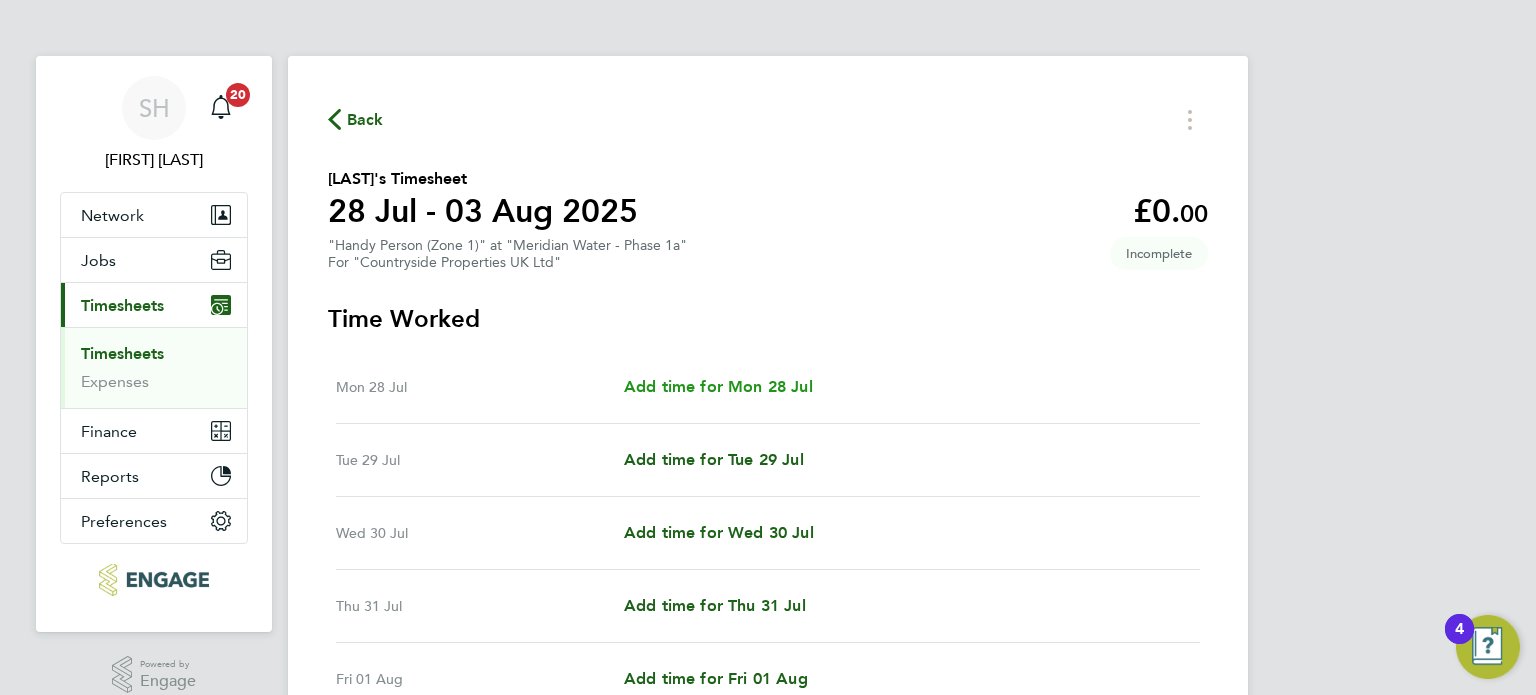 click on "Add time for Mon 28 Jul" at bounding box center (718, 386) 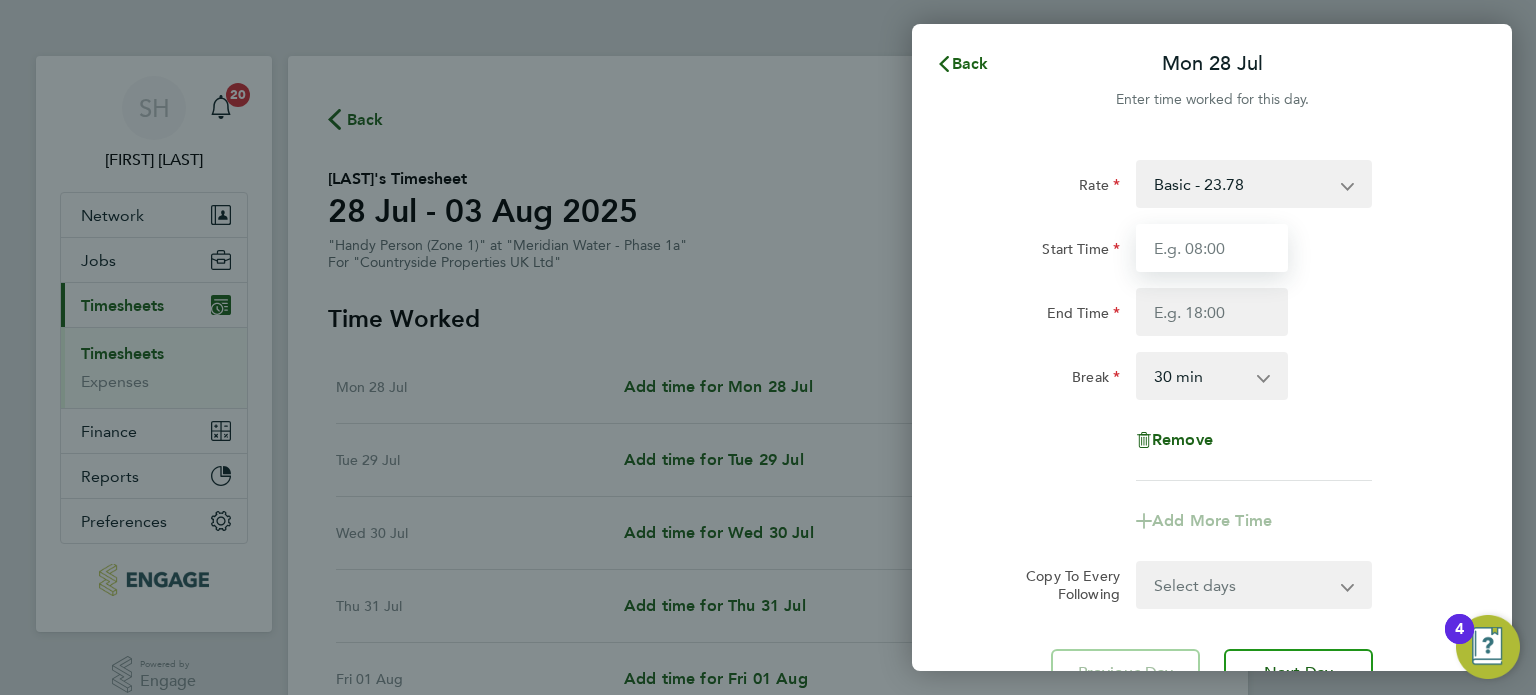 click on "Start Time" at bounding box center [1212, 248] 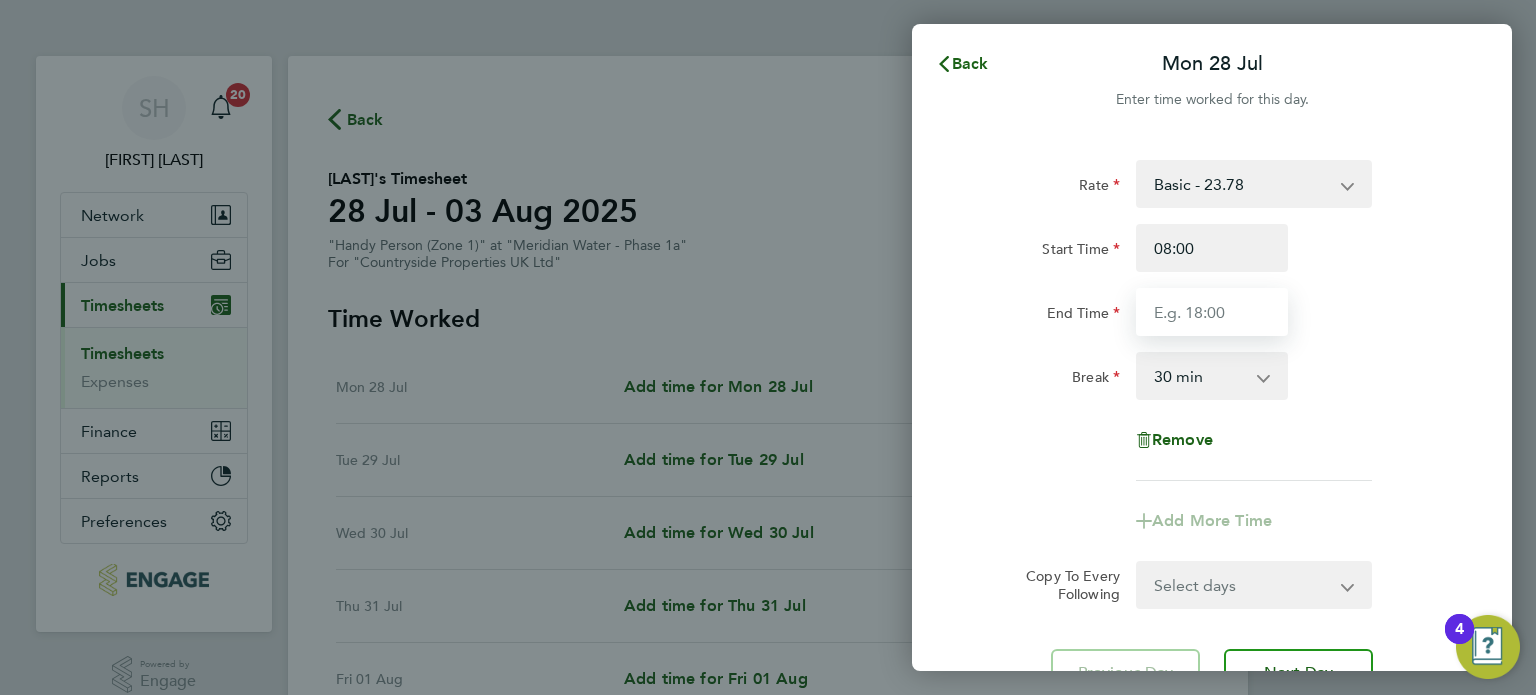 click on "End Time" at bounding box center [1212, 312] 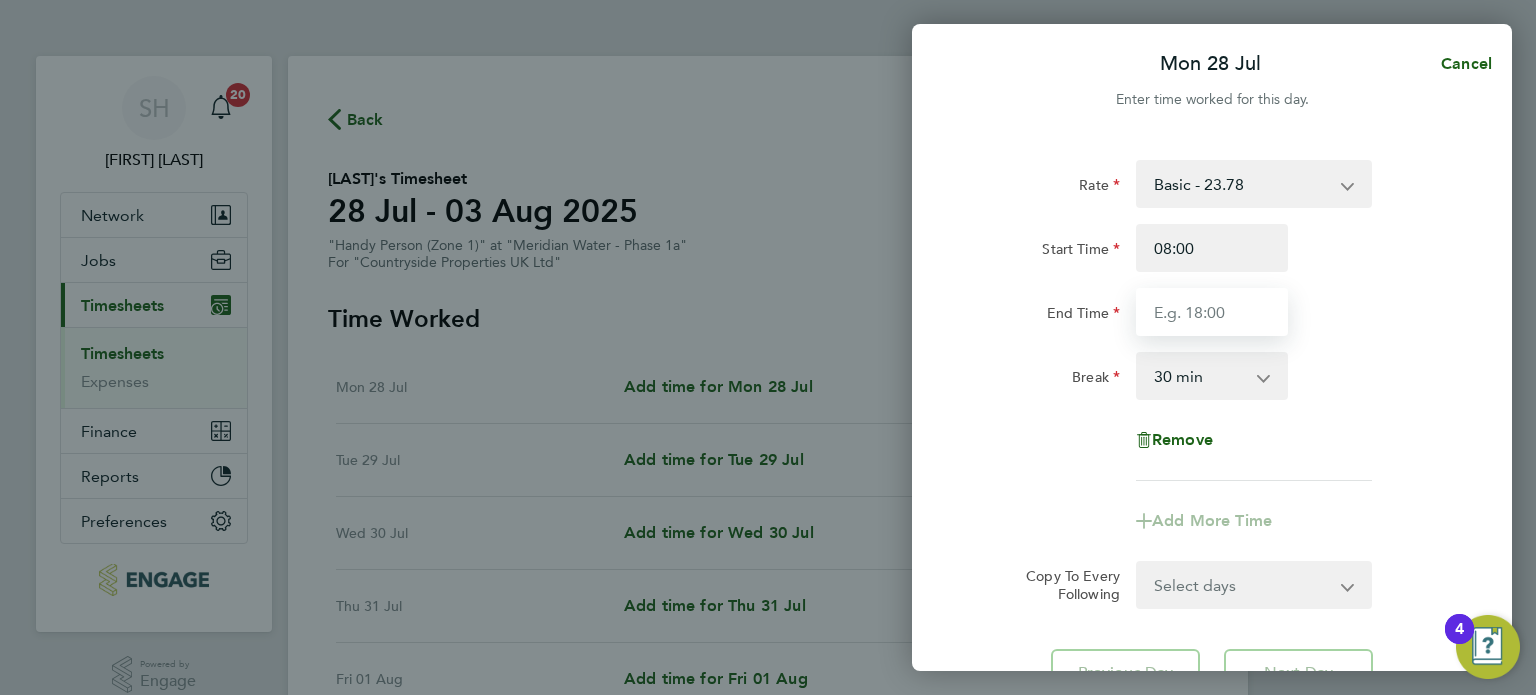 type on "18:30" 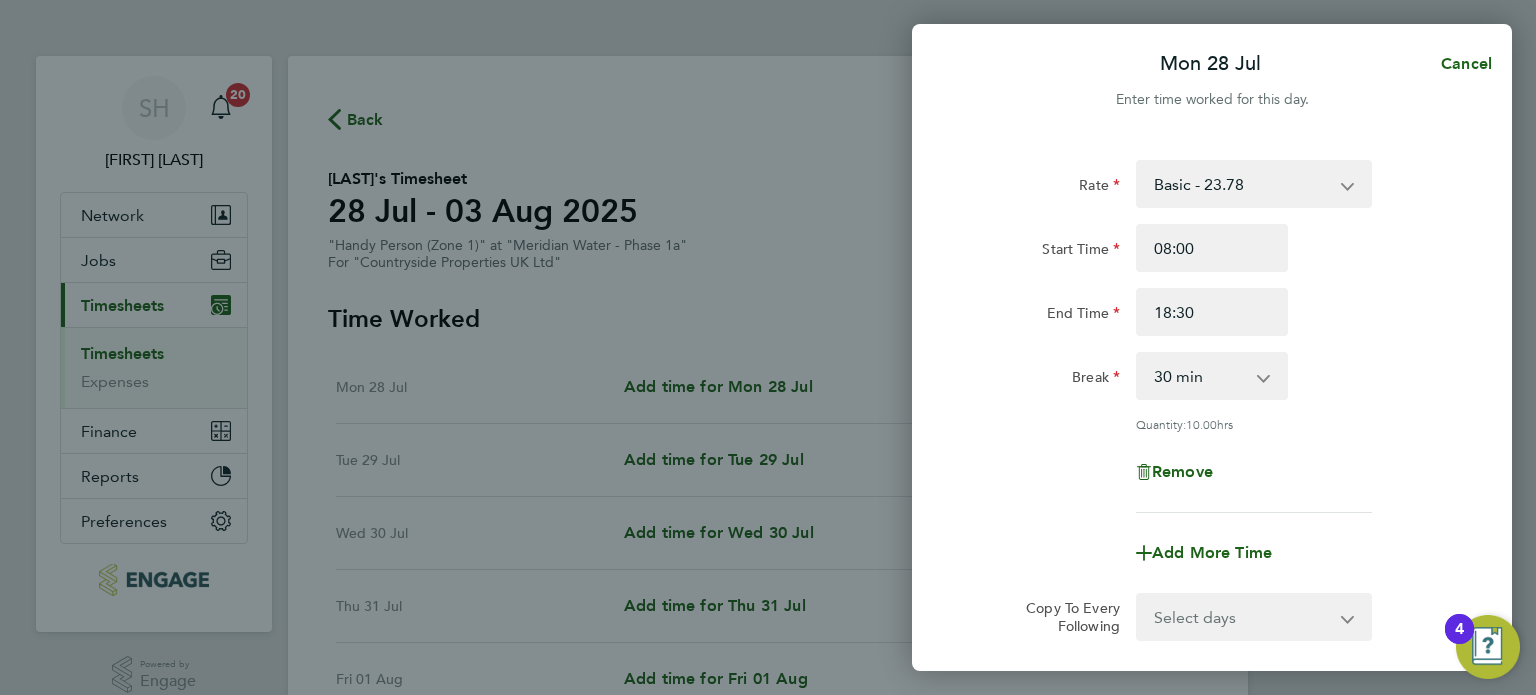click on "Rate  Basic - 23.78
Start Time 08:00 End Time 18:30 Break  0 min   15 min   30 min   45 min   60 min   75 min   90 min
Quantity:  10.00  hrs
Remove" 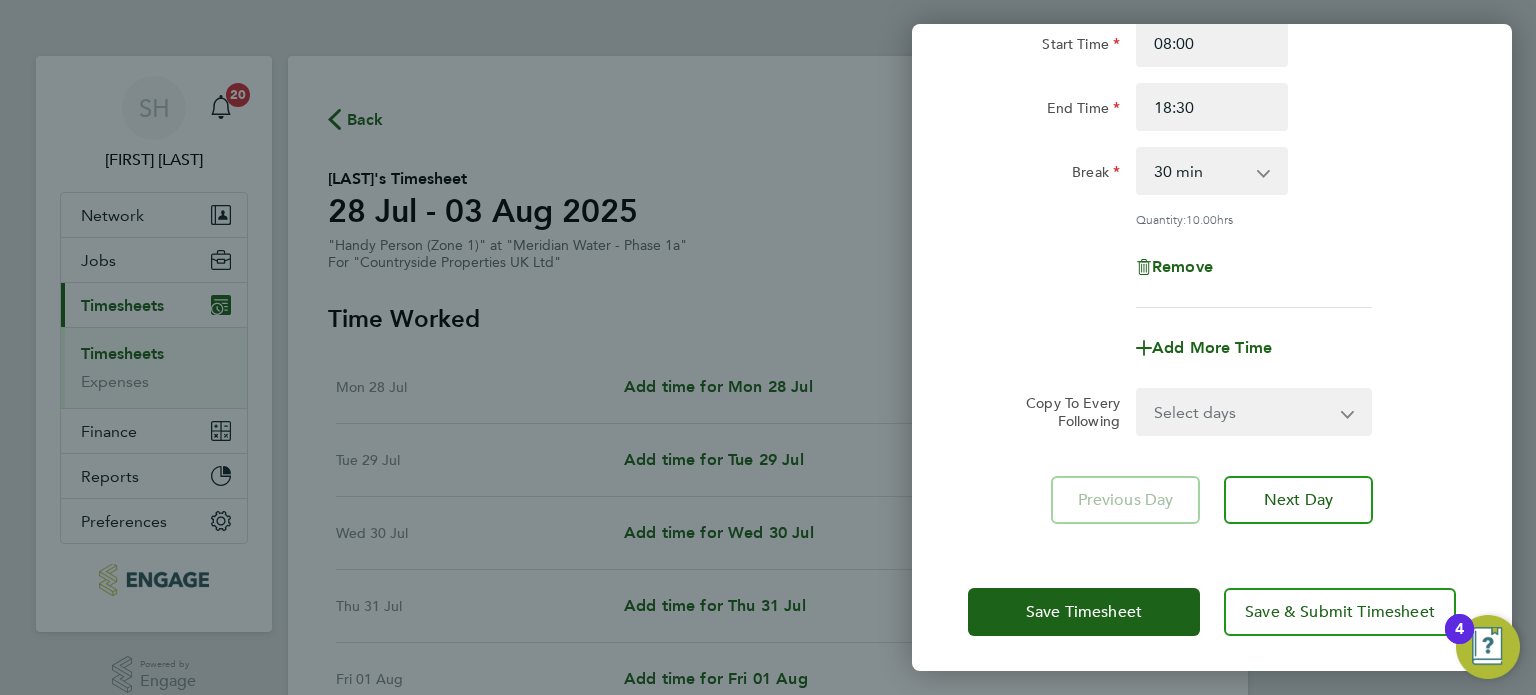 scroll, scrollTop: 207, scrollLeft: 0, axis: vertical 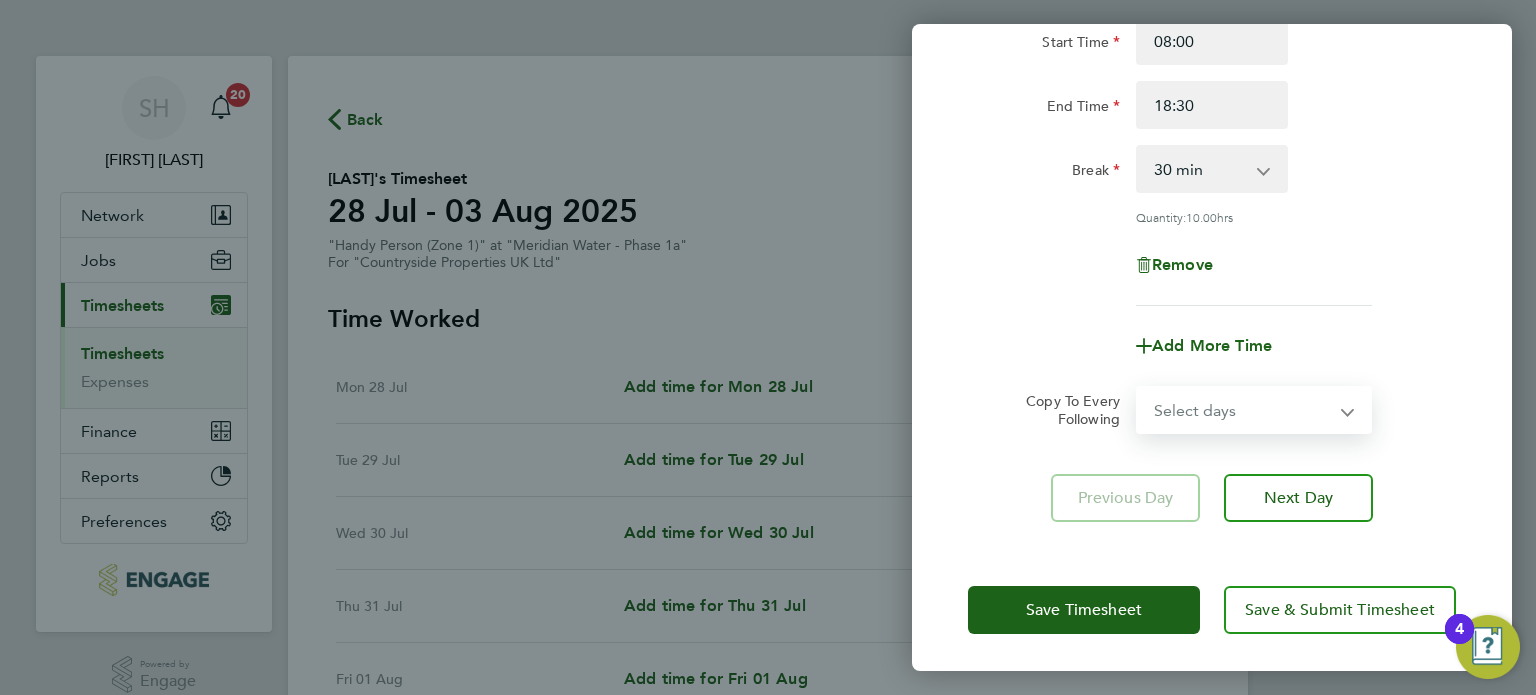 click on "Select days   Day   Weekday (Mon-Fri)   Weekend (Sat-Sun)   Tuesday   Wednesday   Thursday   Friday   Saturday   Sunday" at bounding box center [1243, 410] 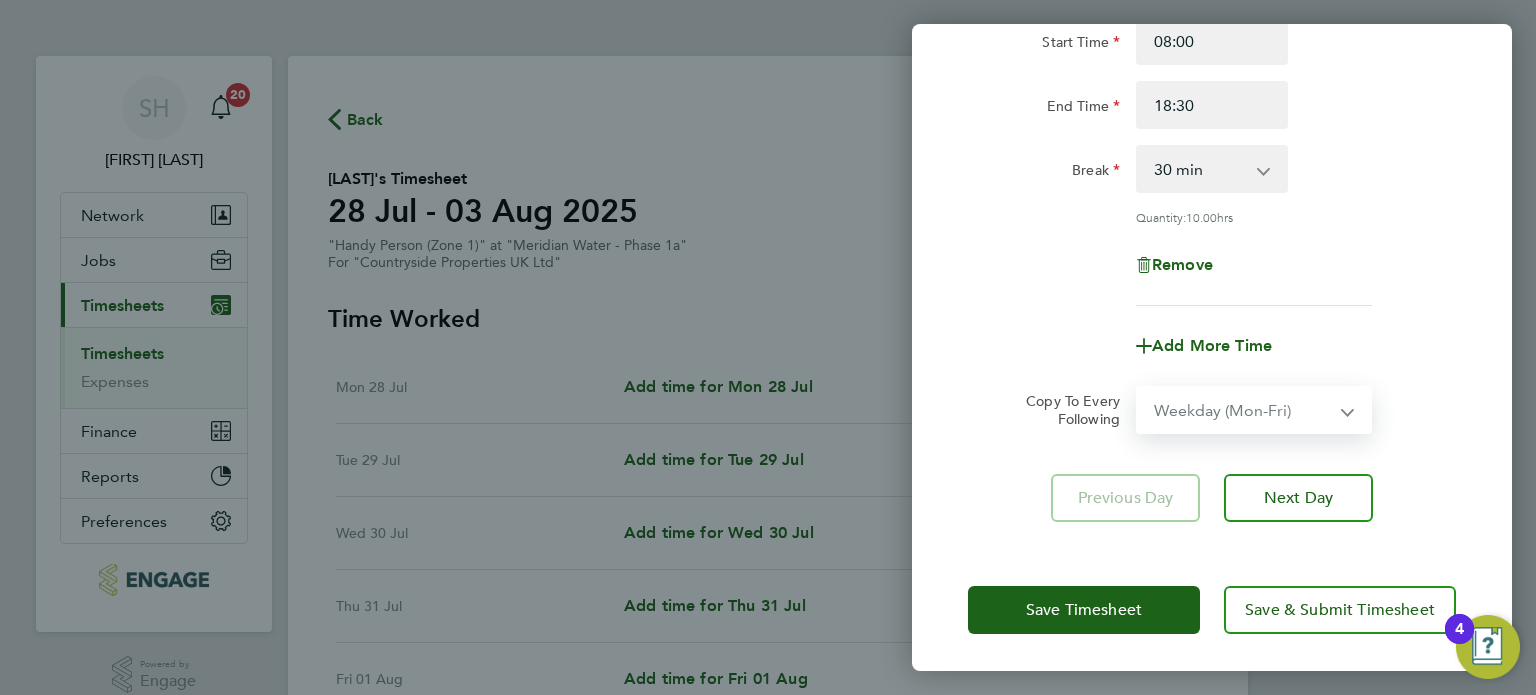 click on "Select days   Day   Weekday (Mon-Fri)   Weekend (Sat-Sun)   Tuesday   Wednesday   Thursday   Friday   Saturday   Sunday" at bounding box center (1243, 410) 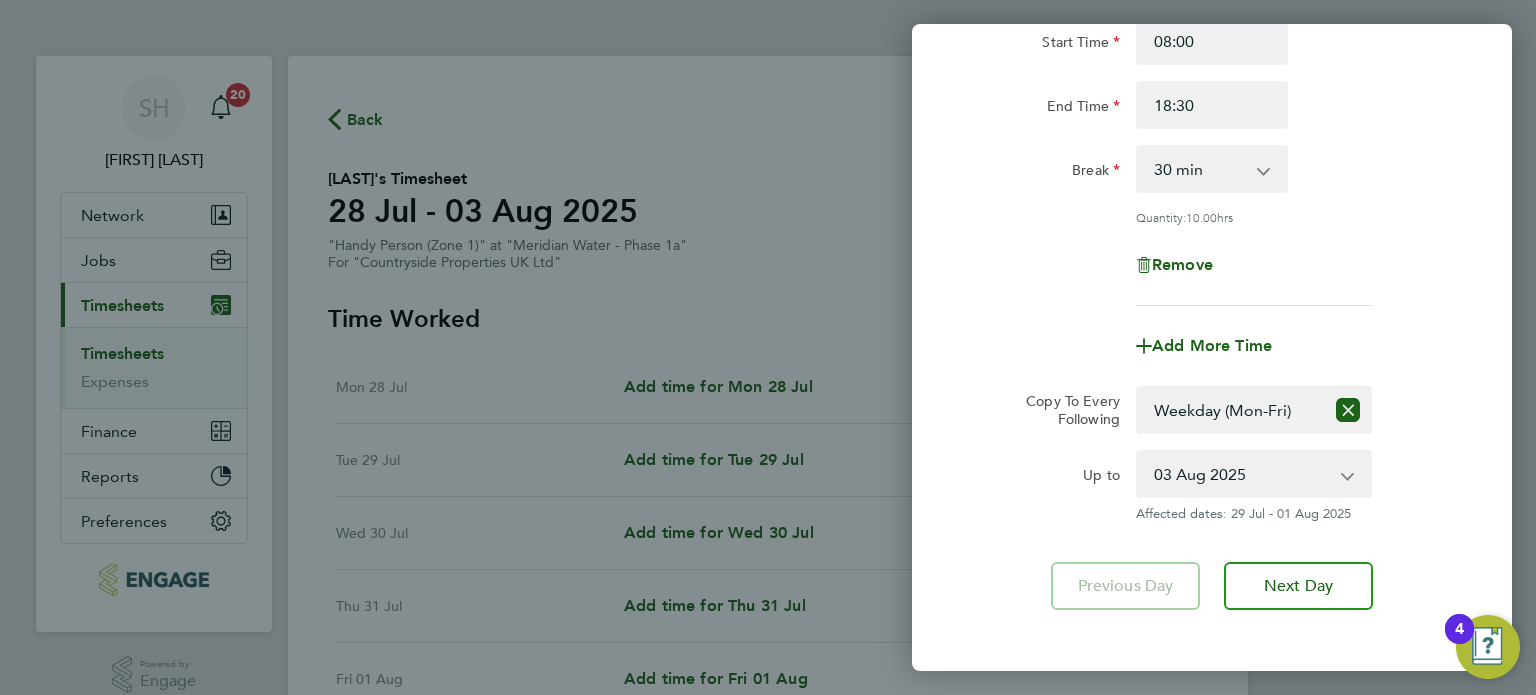 click on "Rate  Basic - 23.78
Start Time 08:00 End Time 18:30 Break  0 min   15 min   30 min   45 min   60 min   75 min   90 min
Quantity:  10.00  hrs
Remove
Add More Time" 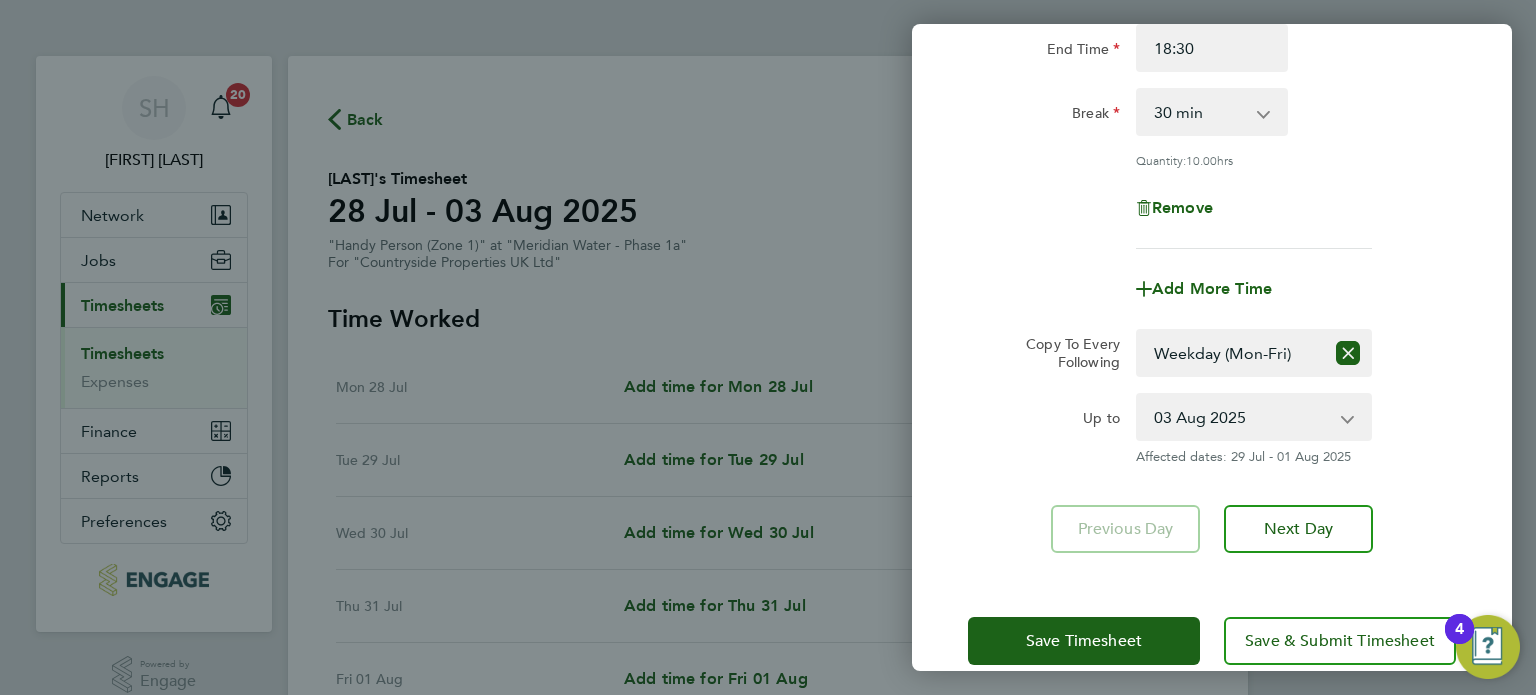 scroll, scrollTop: 295, scrollLeft: 0, axis: vertical 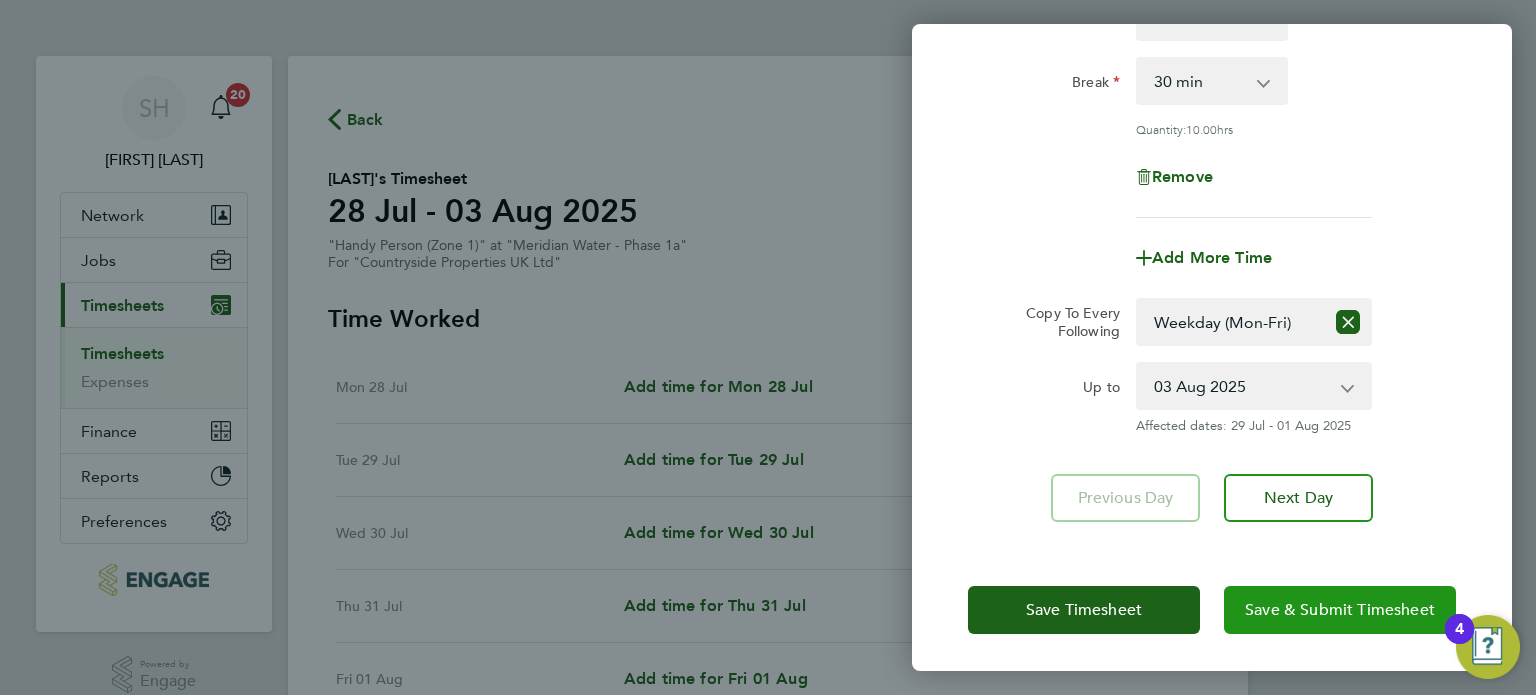 click on "Save & Submit Timesheet" 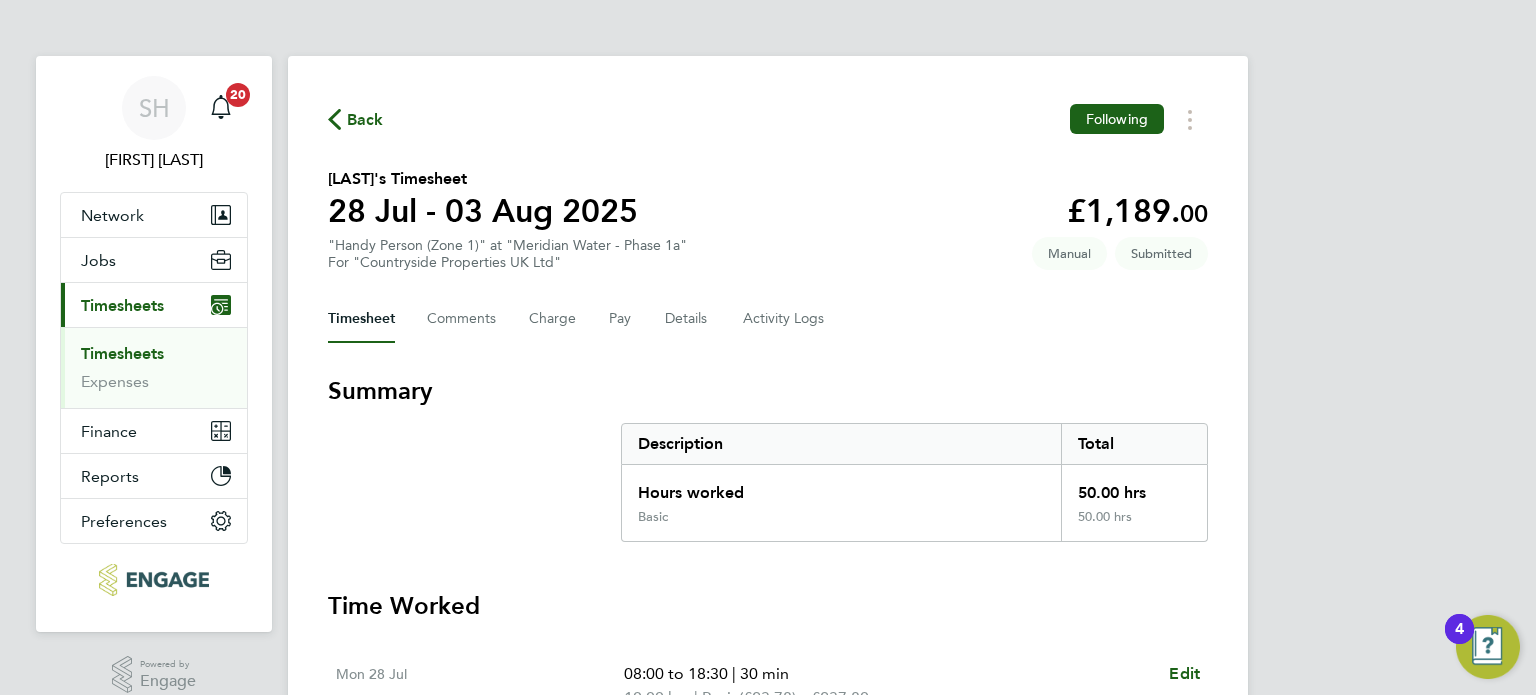 click on "Back" 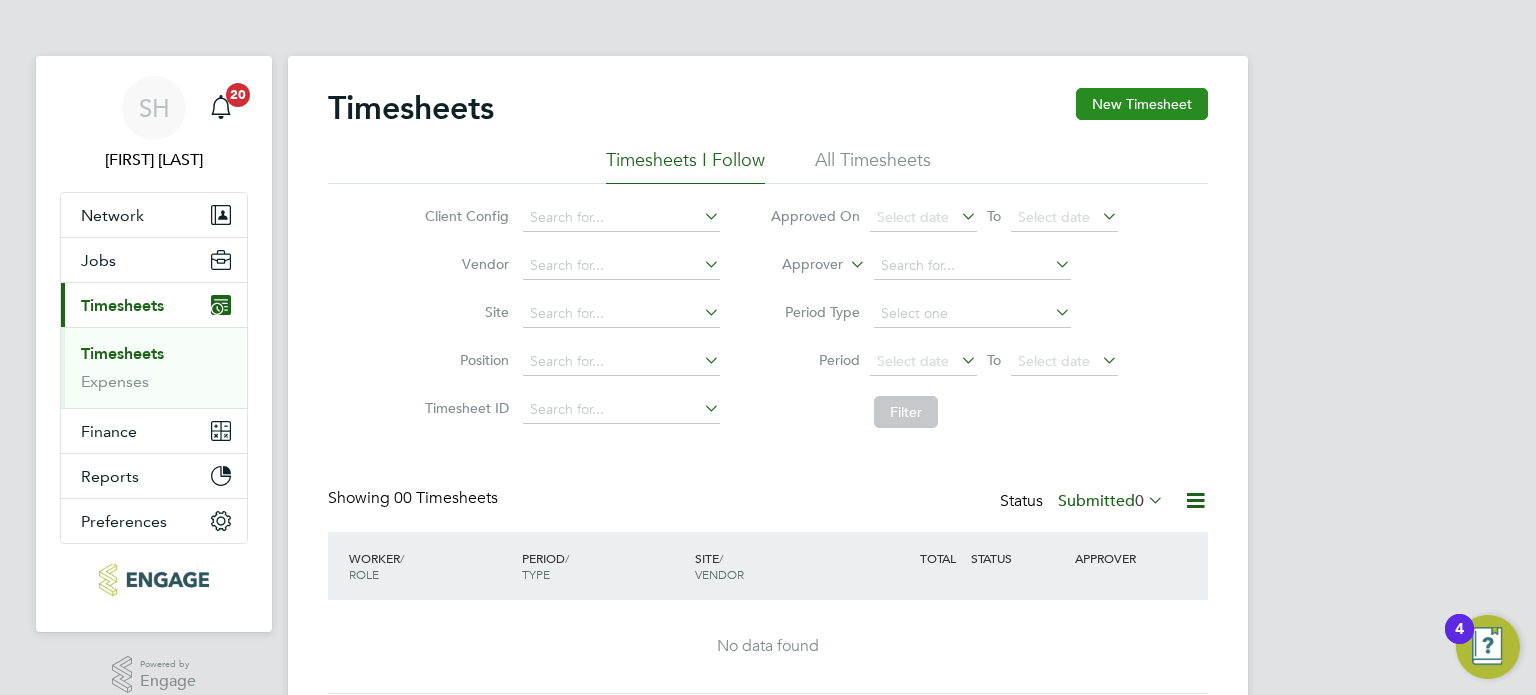 click on "New Timesheet" 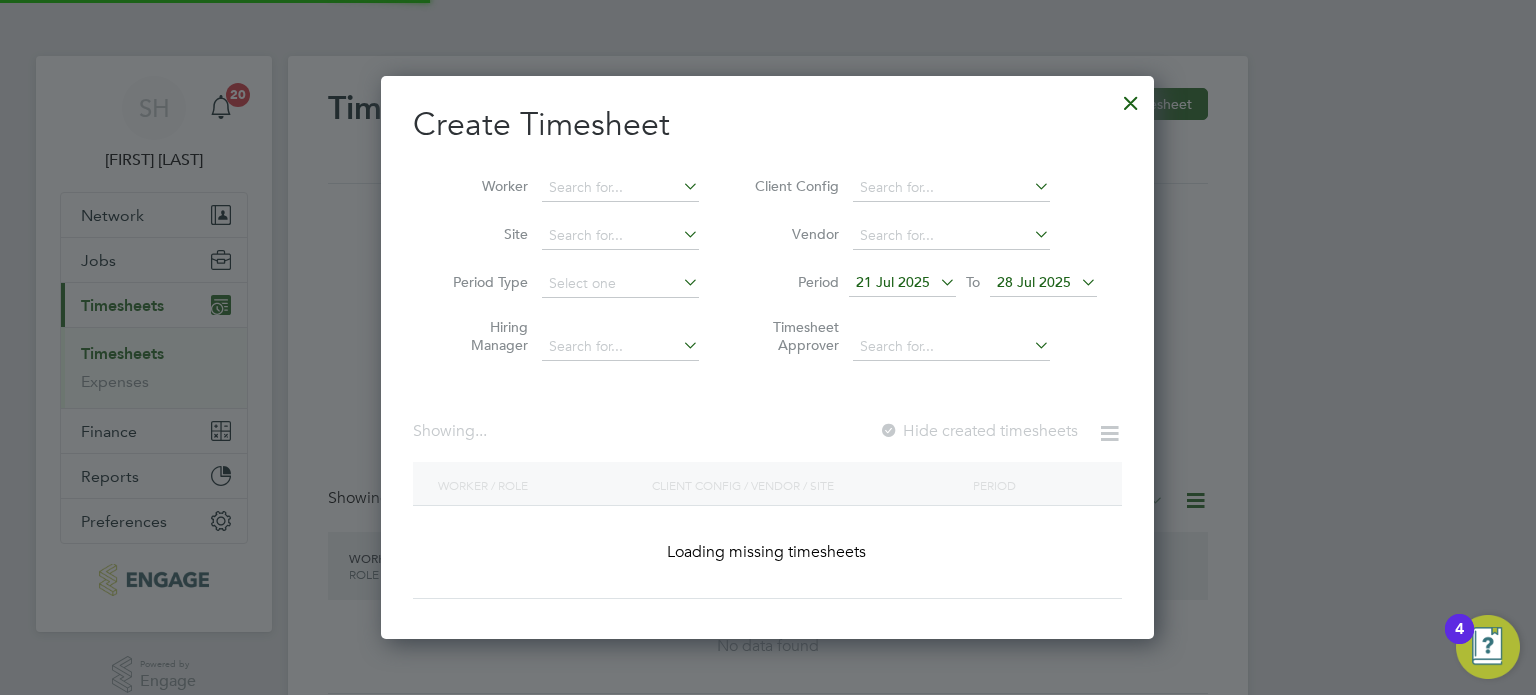 scroll, scrollTop: 10, scrollLeft: 10, axis: both 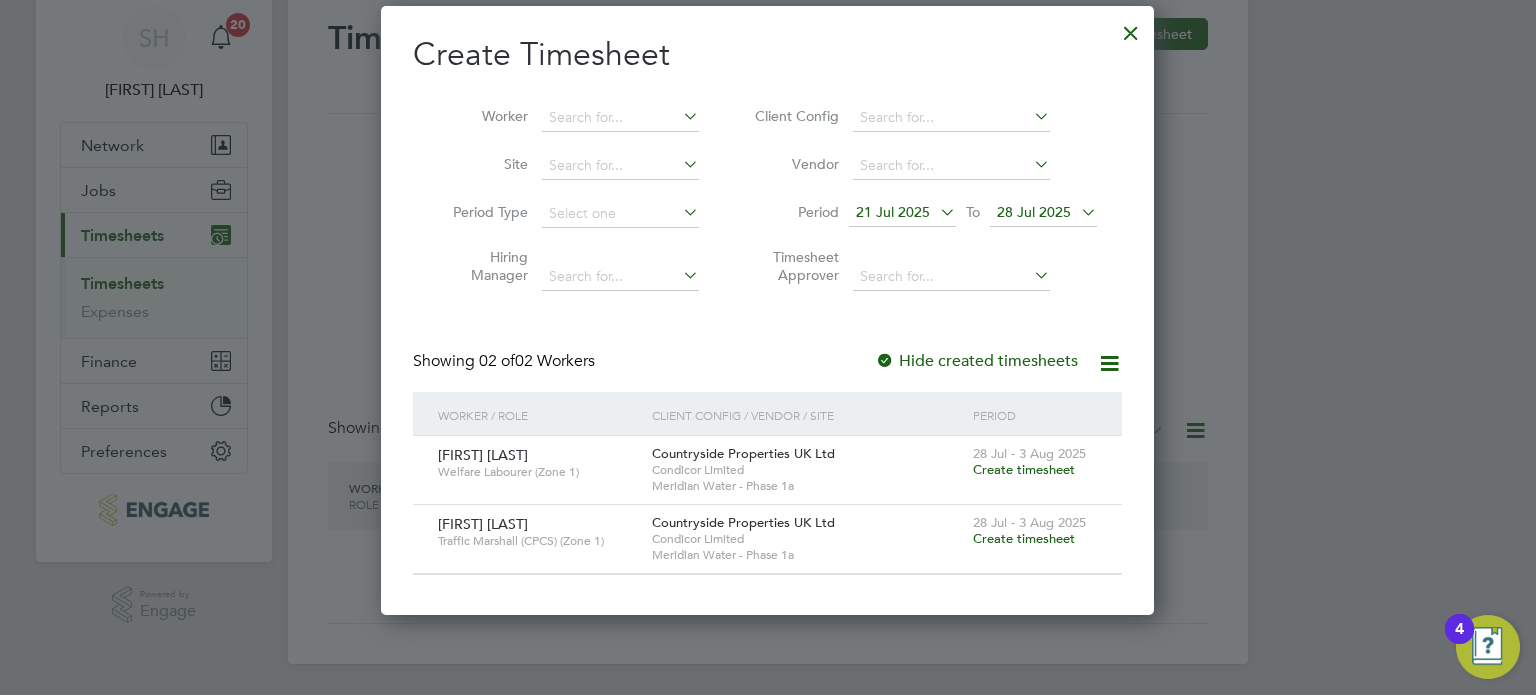 click on "Create timesheet" at bounding box center [1024, 469] 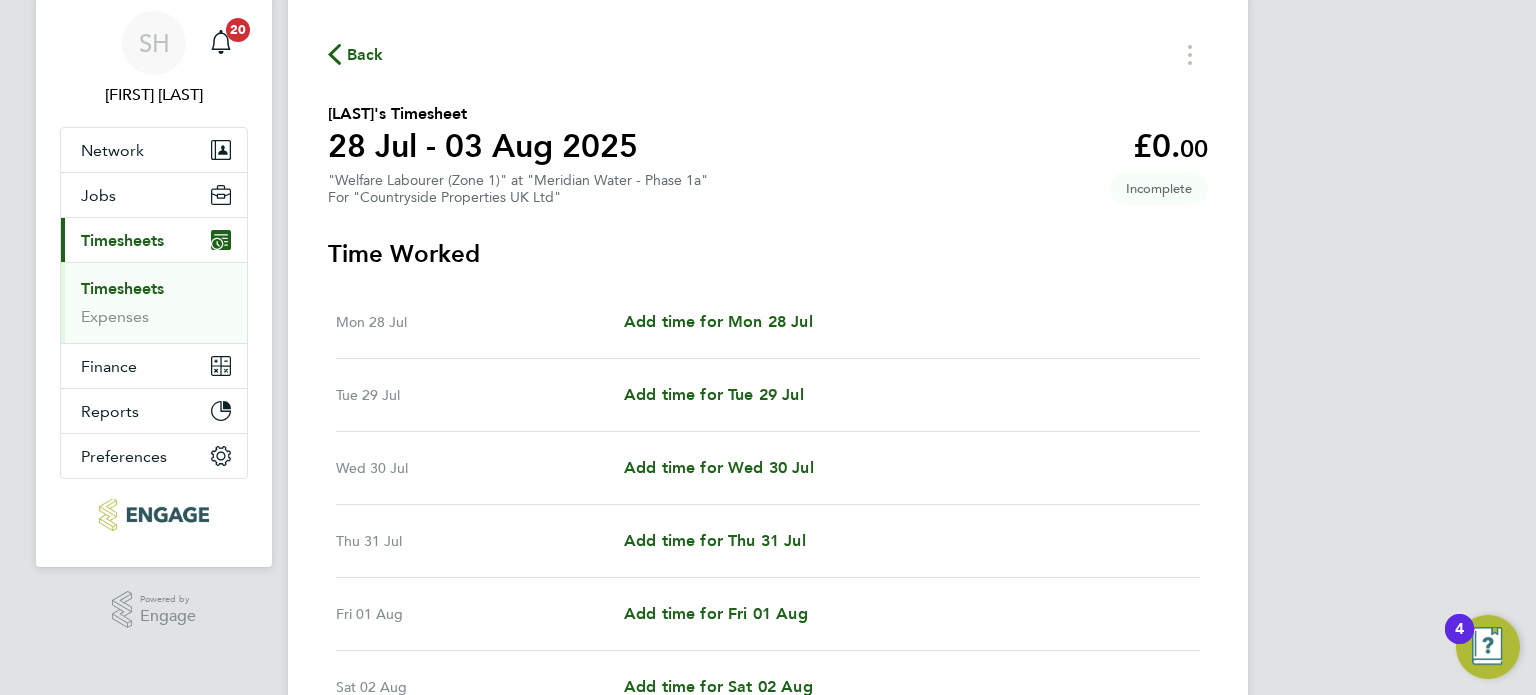 scroll, scrollTop: 100, scrollLeft: 0, axis: vertical 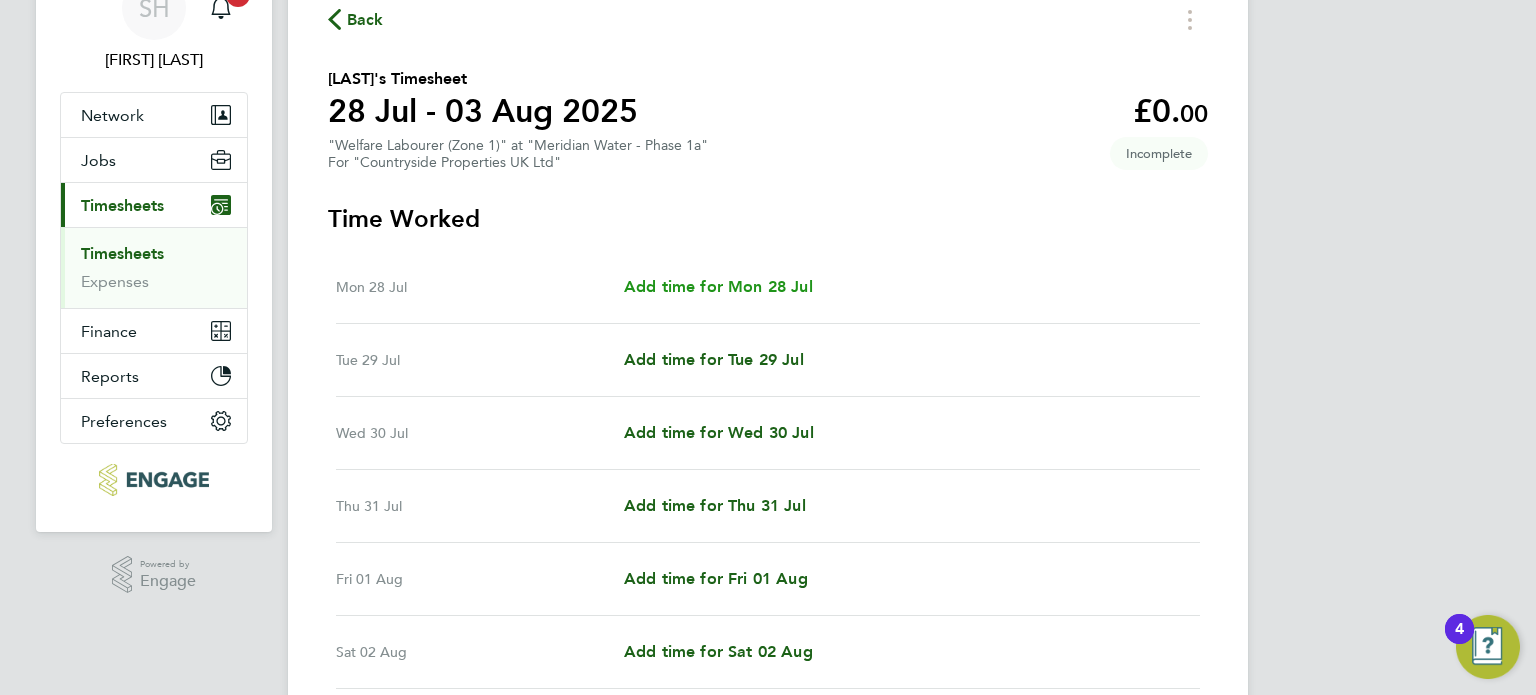 click on "Add time for Mon 28 Jul" at bounding box center [718, 286] 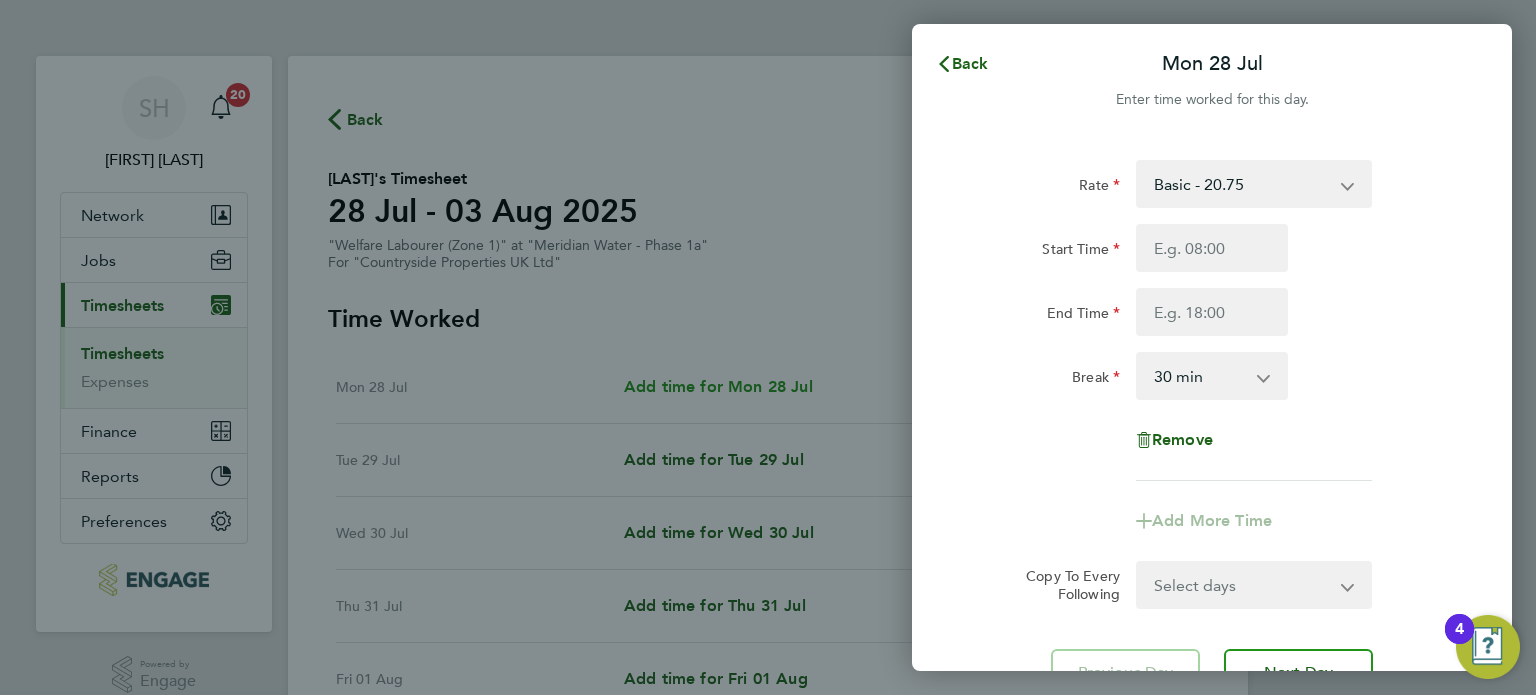 scroll, scrollTop: 0, scrollLeft: 0, axis: both 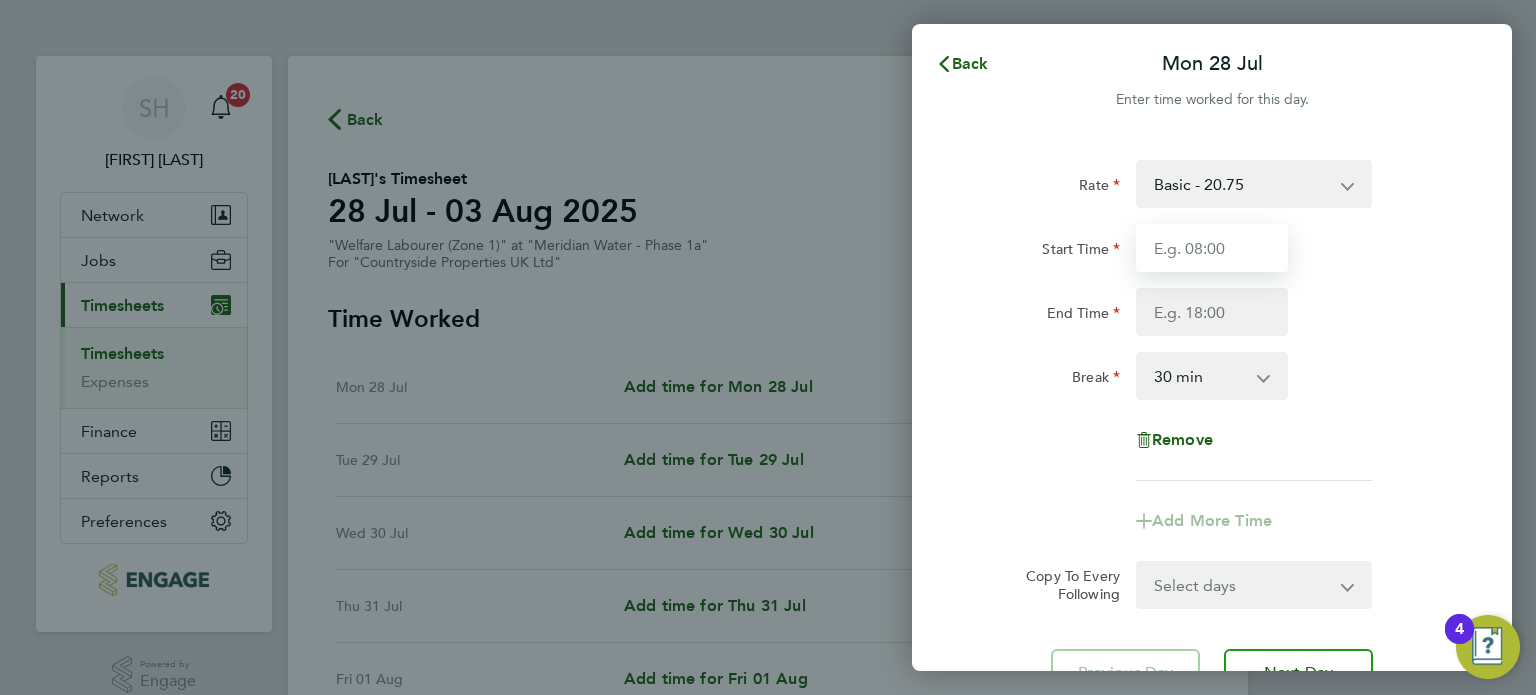 click on "Start Time" at bounding box center [1212, 248] 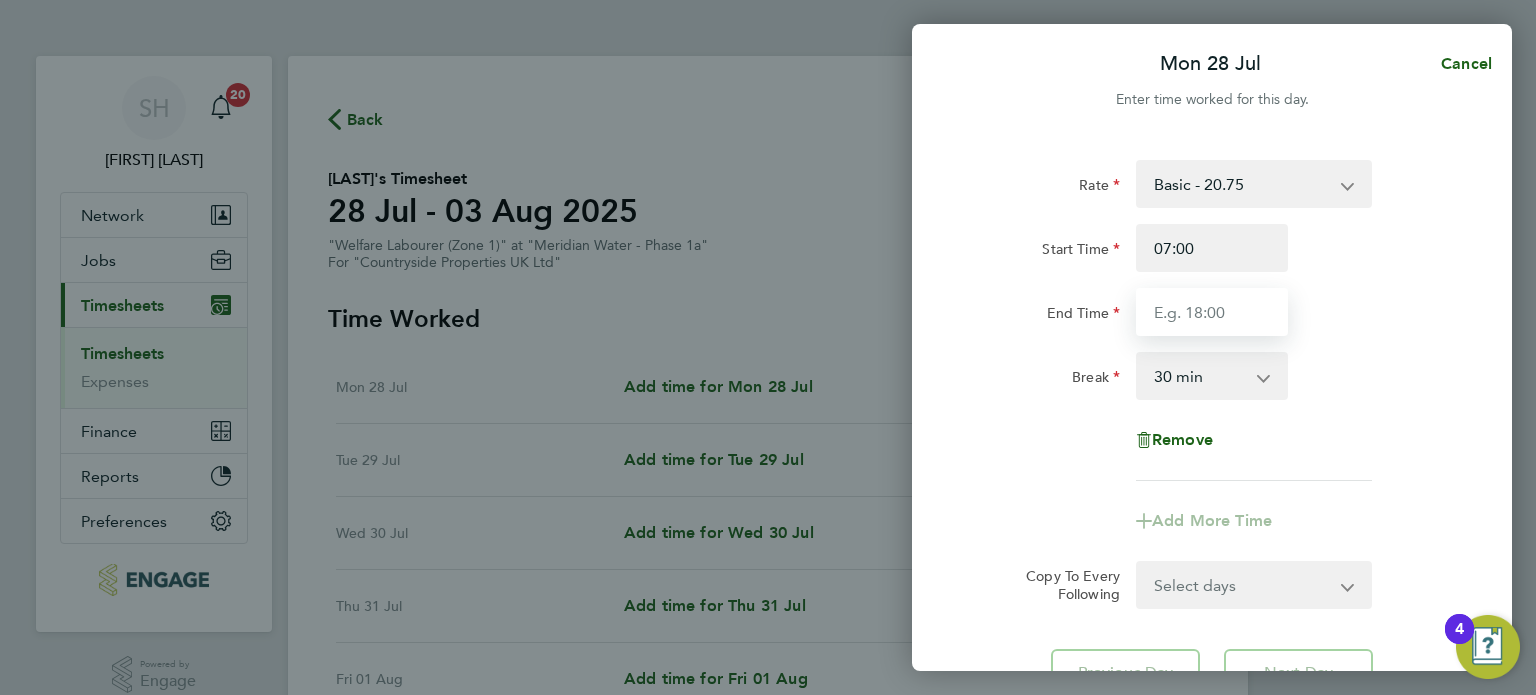 click on "End Time" at bounding box center (1212, 312) 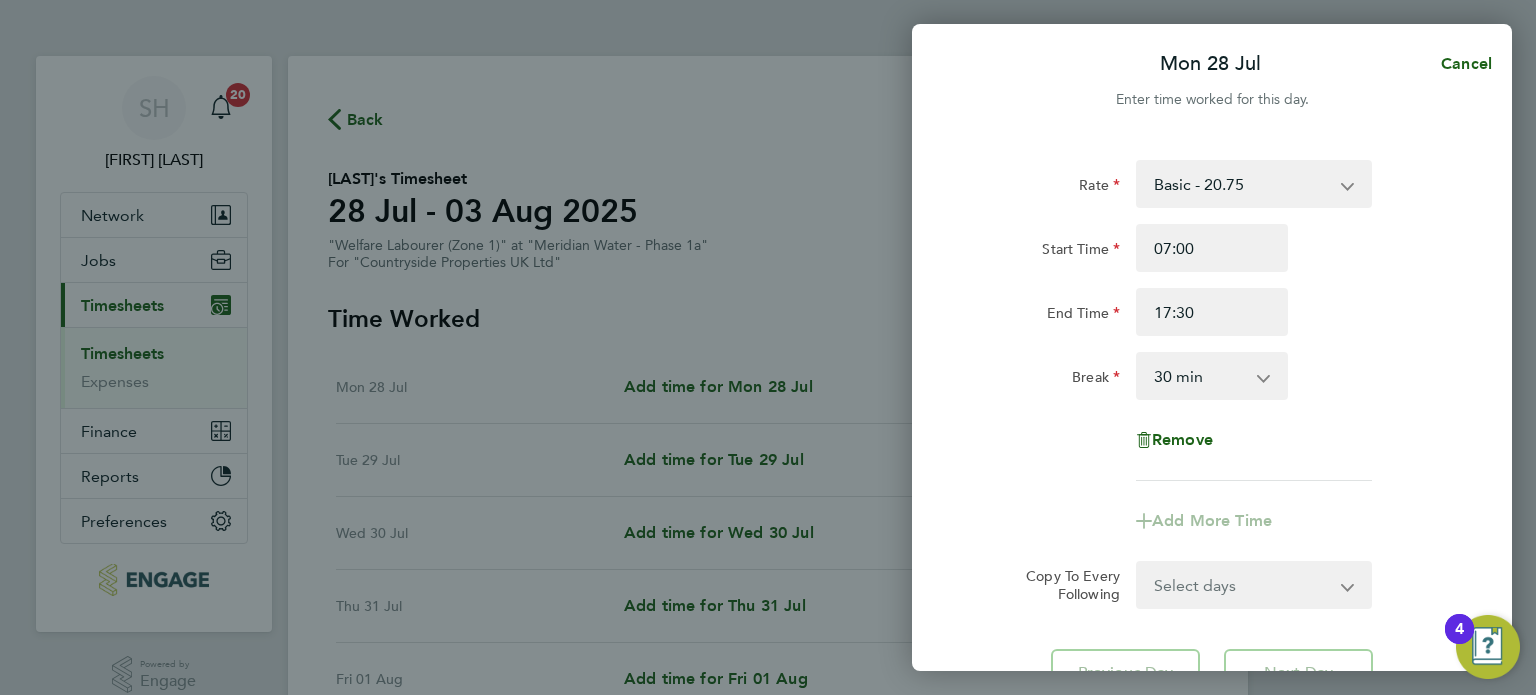 click 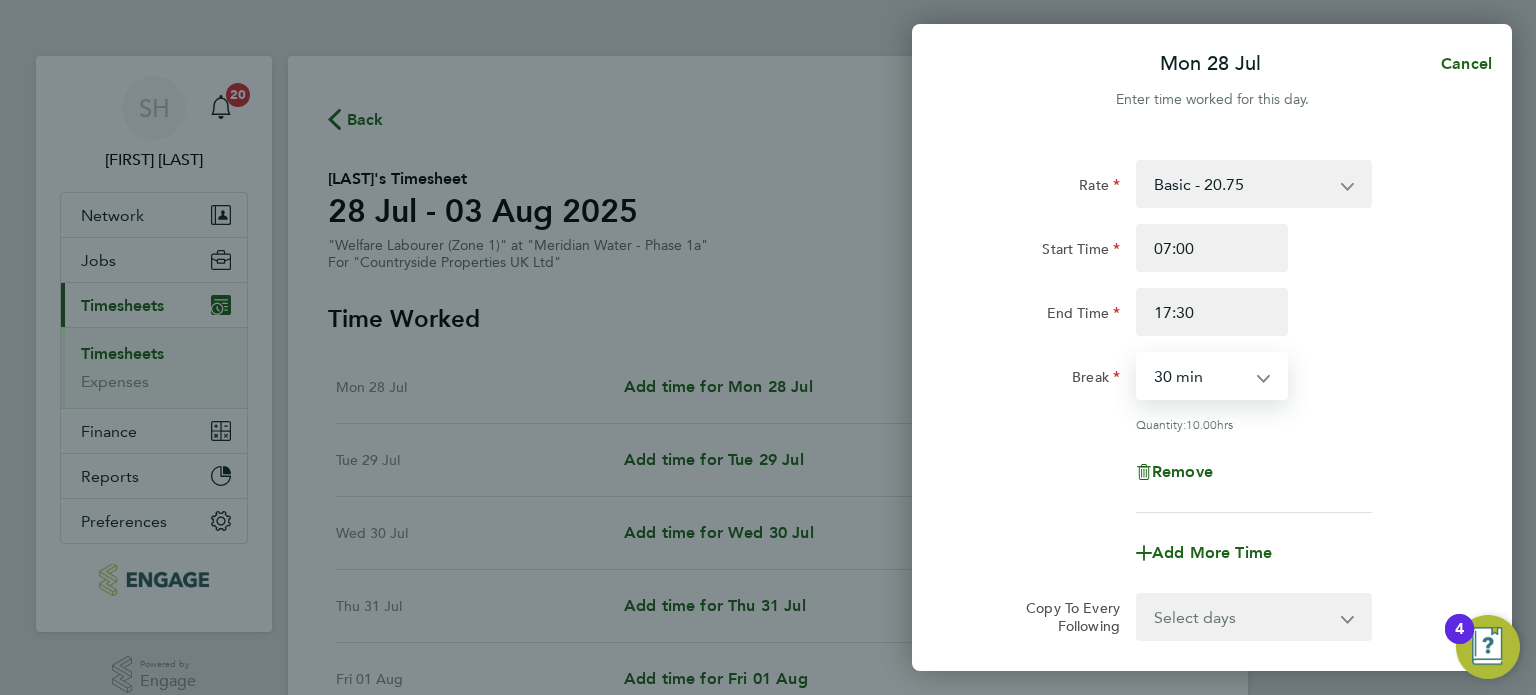 click on "0 min   15 min   30 min   45 min   60 min   75 min   90 min" at bounding box center (1200, 376) 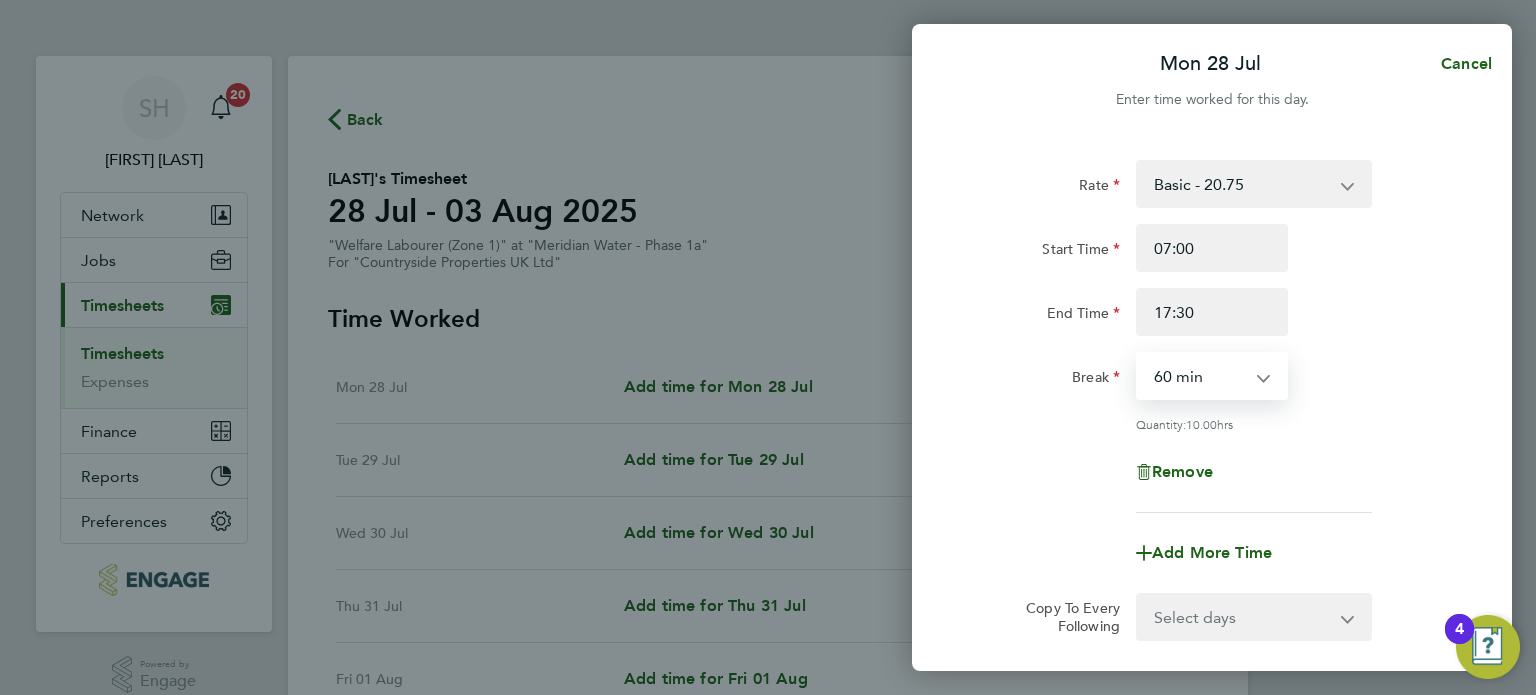 click on "0 min   15 min   30 min   45 min   60 min   75 min   90 min" at bounding box center [1200, 376] 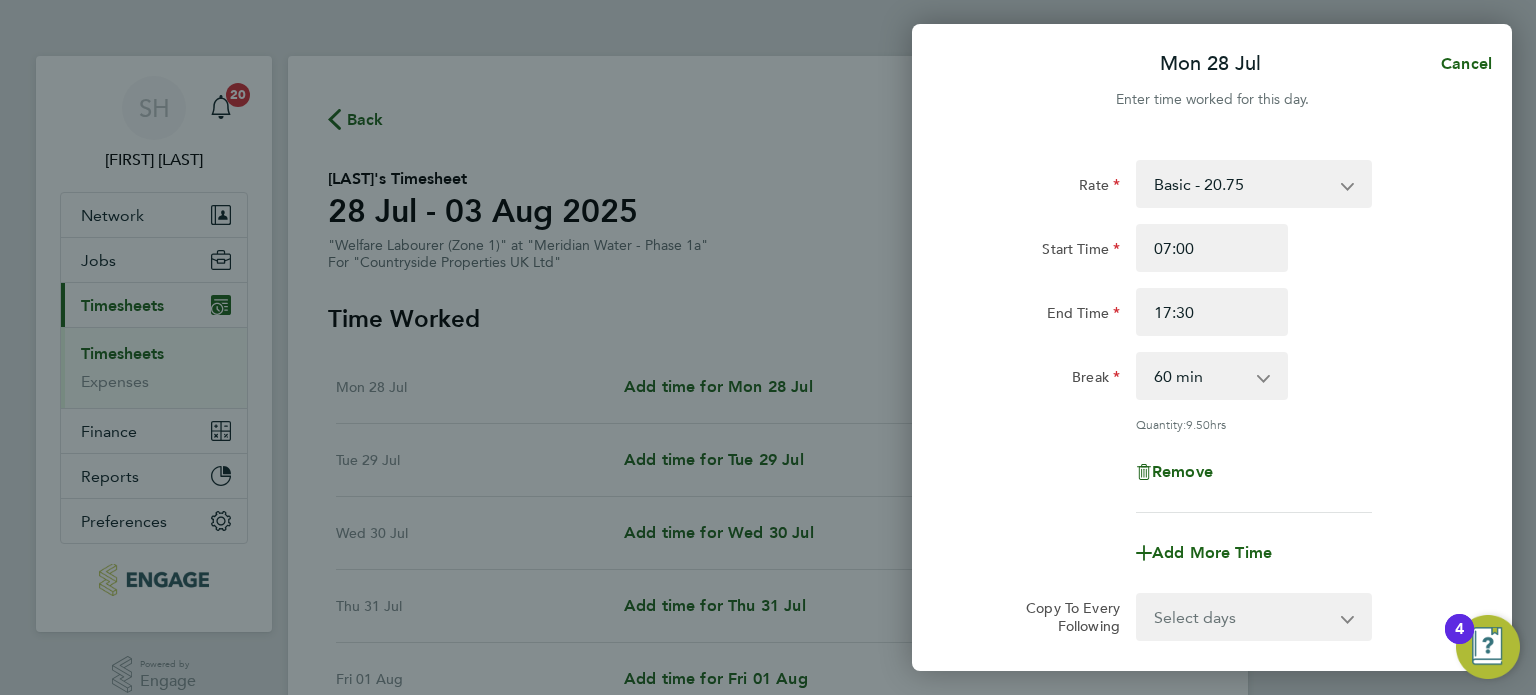 click on "Break  0 min   15 min   30 min   45 min   60 min   75 min   90 min" 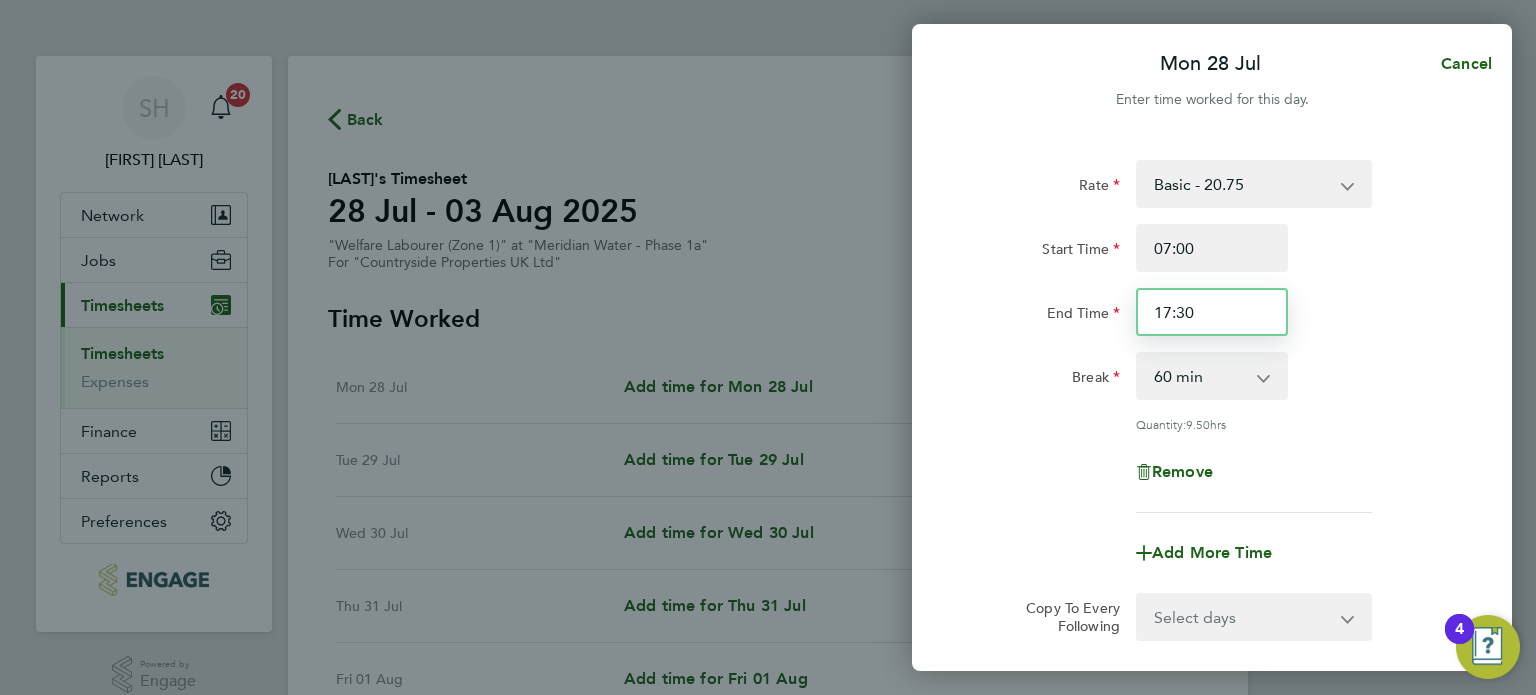 click on "17:30" at bounding box center (1212, 312) 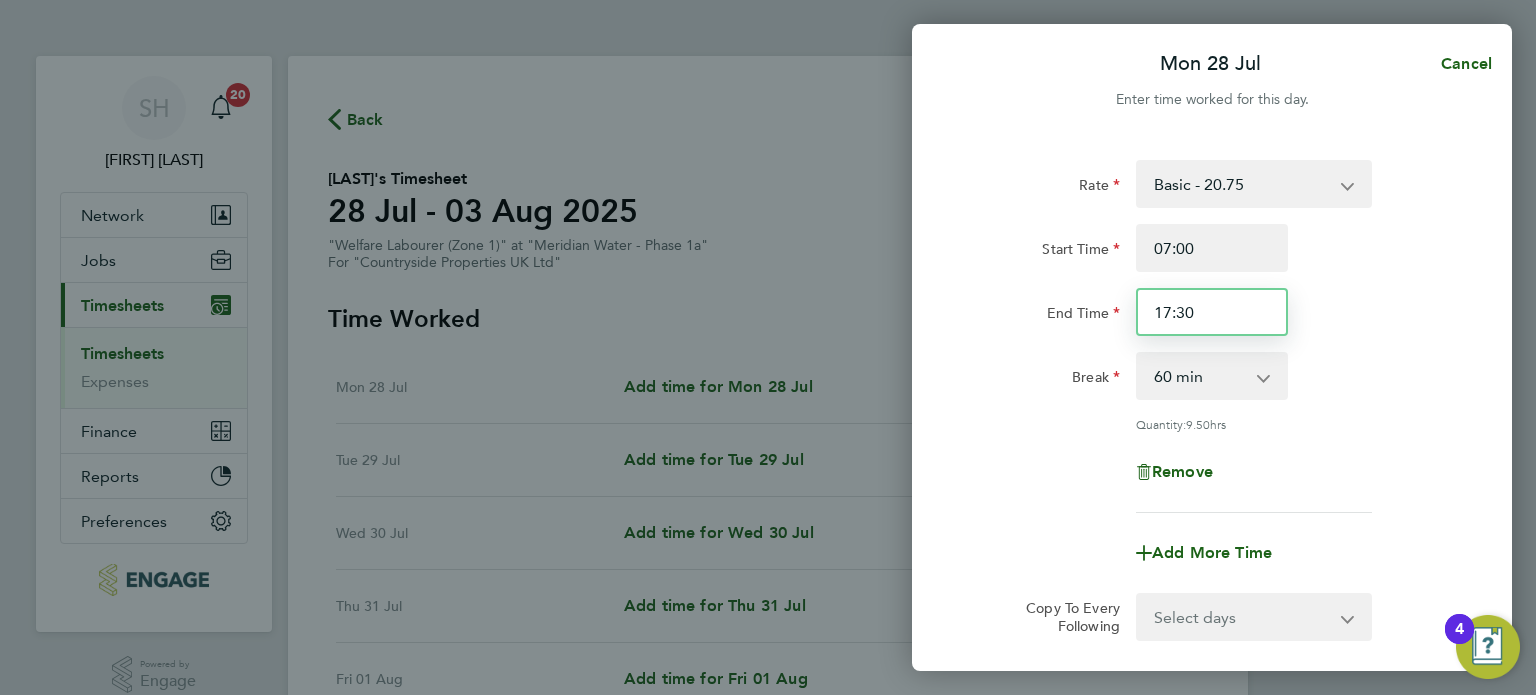 drag, startPoint x: 1231, startPoint y: 314, endPoint x: 1134, endPoint y: 292, distance: 99.46356 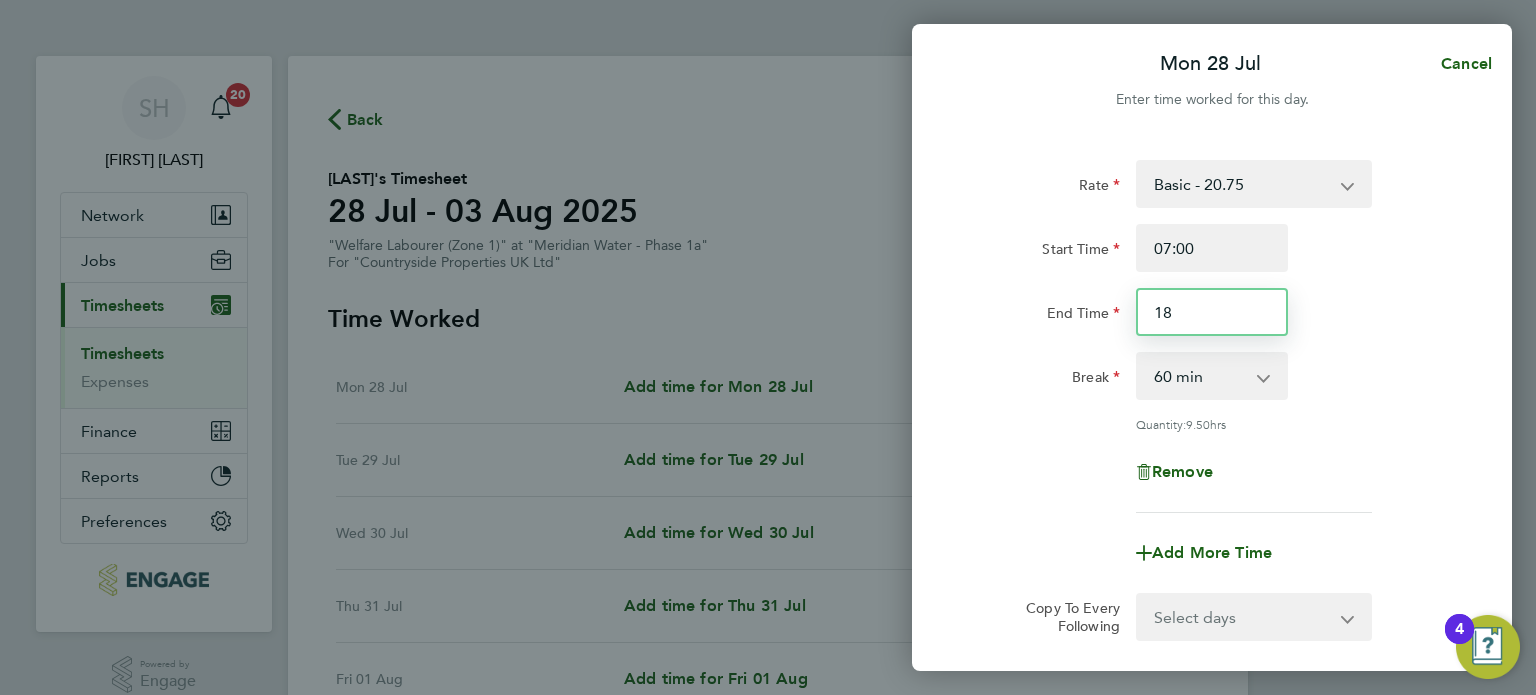 type on "18:00" 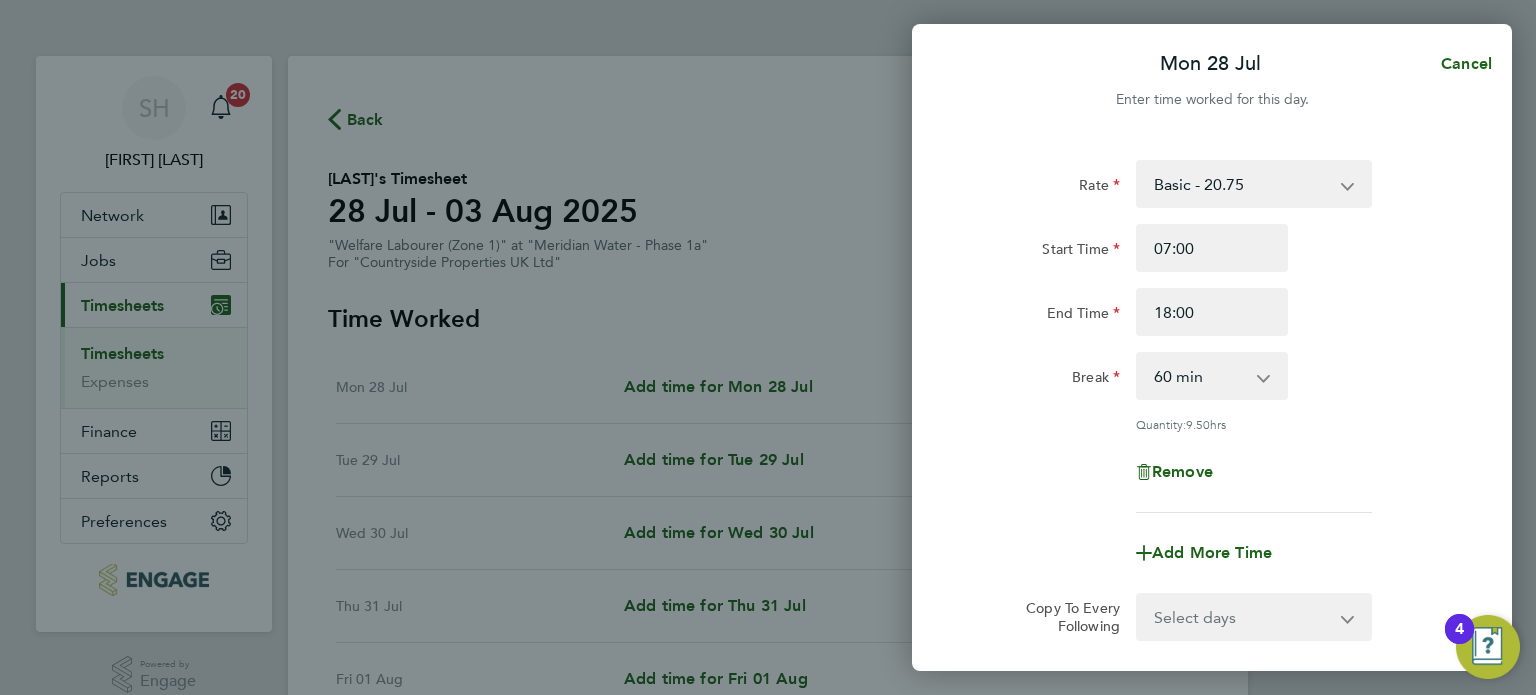 click on "End Time 18:00" 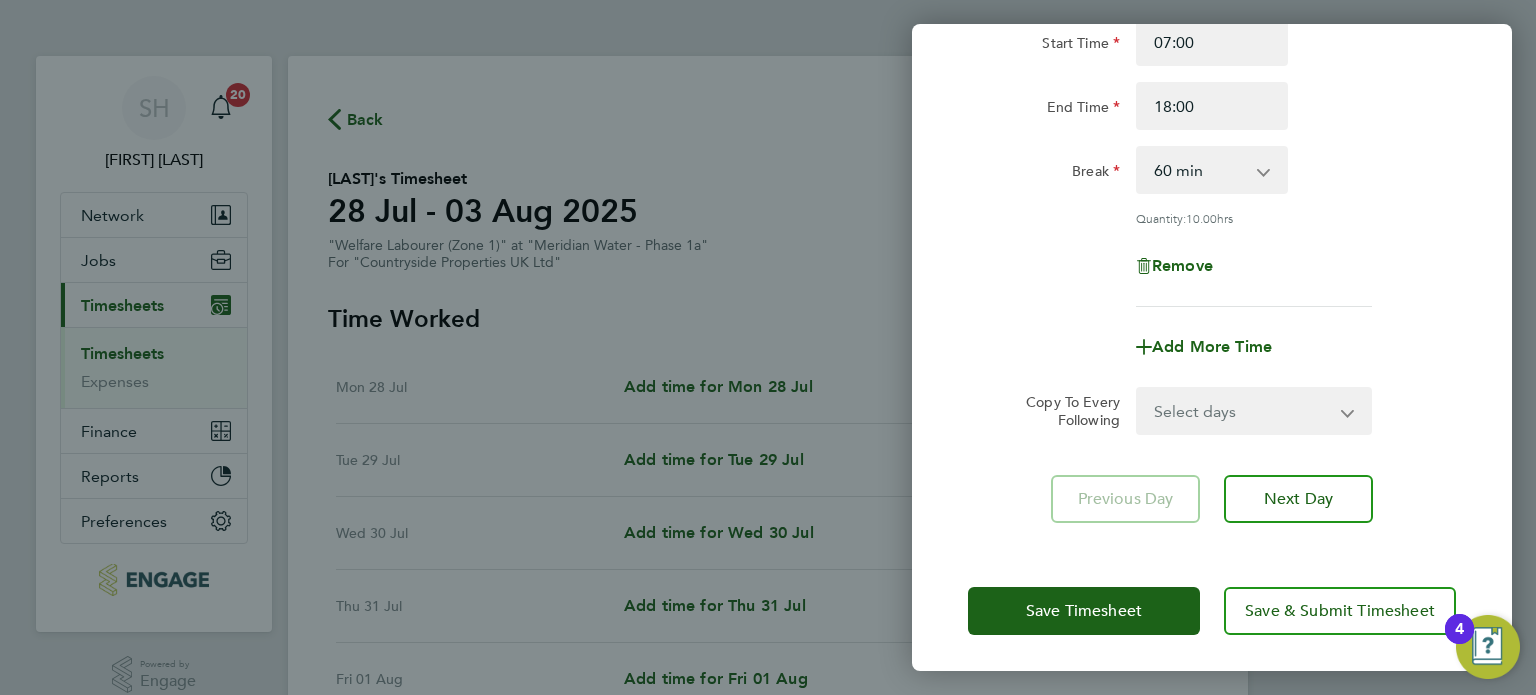 scroll, scrollTop: 207, scrollLeft: 0, axis: vertical 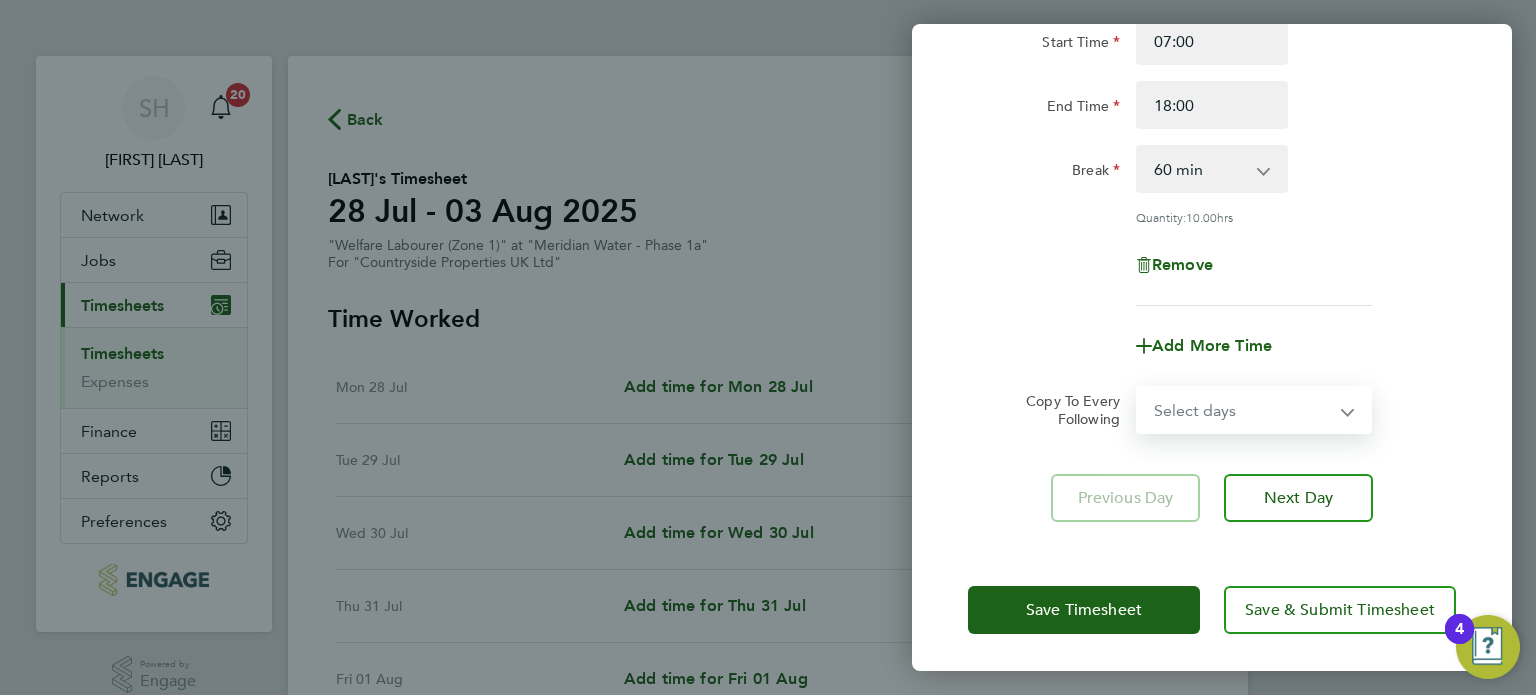click on "Select days   Day   Weekday (Mon-Fri)   Weekend (Sat-Sun)   Tuesday   Wednesday   Thursday   Friday   Saturday   Sunday" at bounding box center (1243, 410) 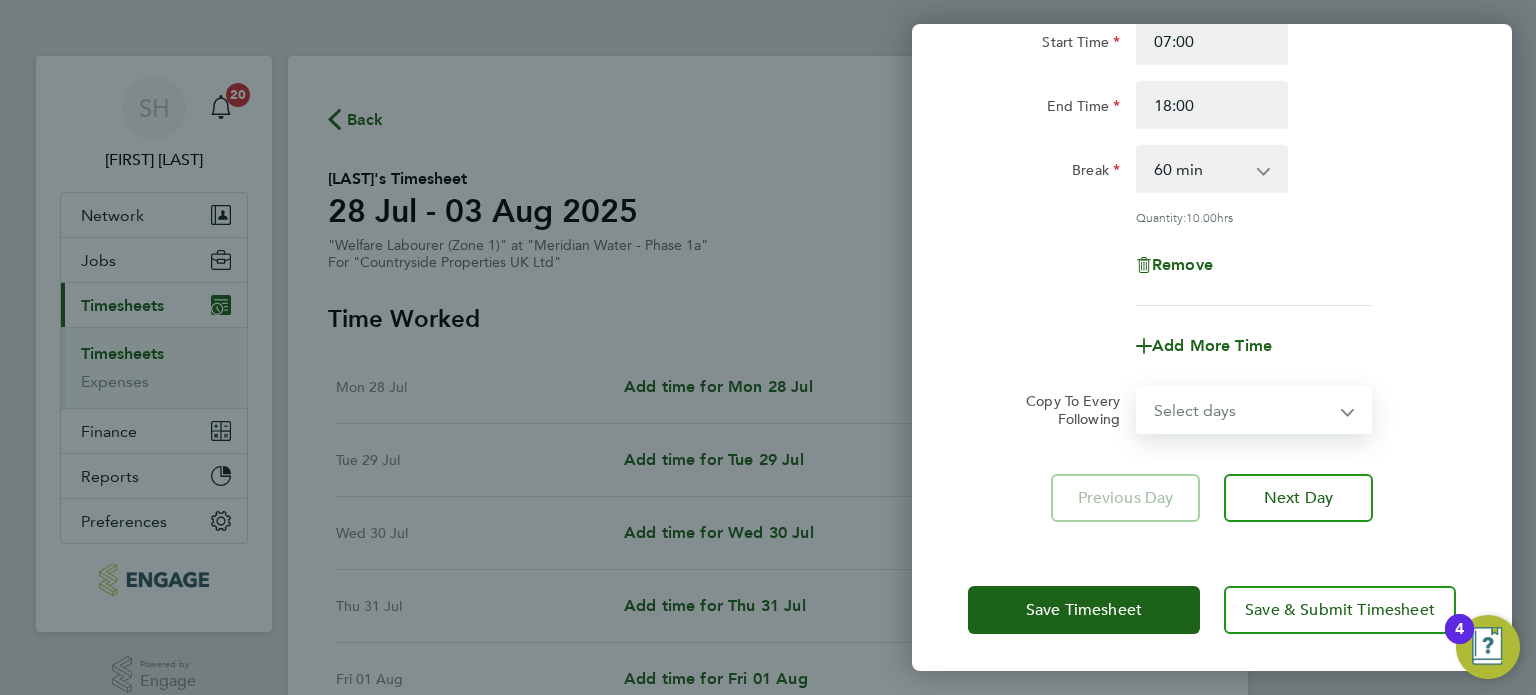 select on "WEEKDAY" 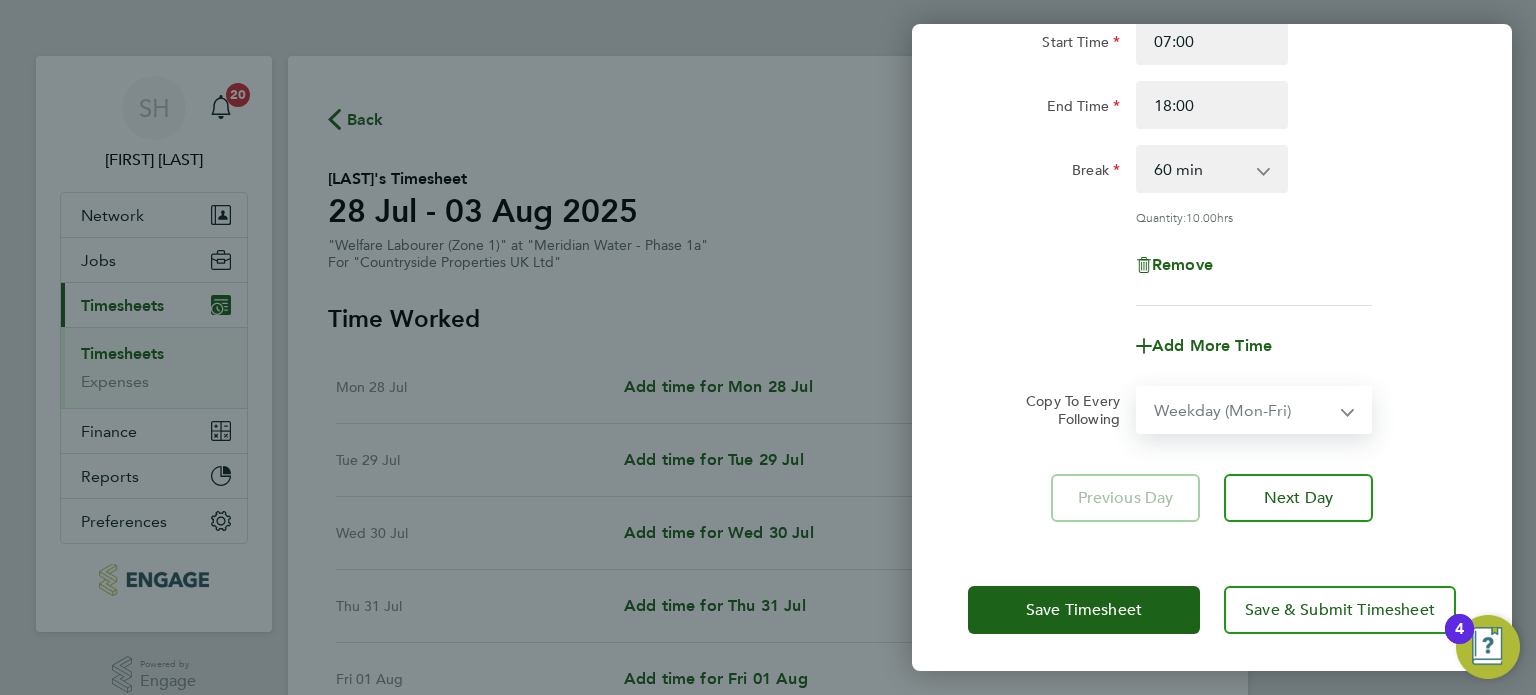 click on "Select days   Day   Weekday (Mon-Fri)   Weekend (Sat-Sun)   Tuesday   Wednesday   Thursday   Friday   Saturday   Sunday" at bounding box center [1243, 410] 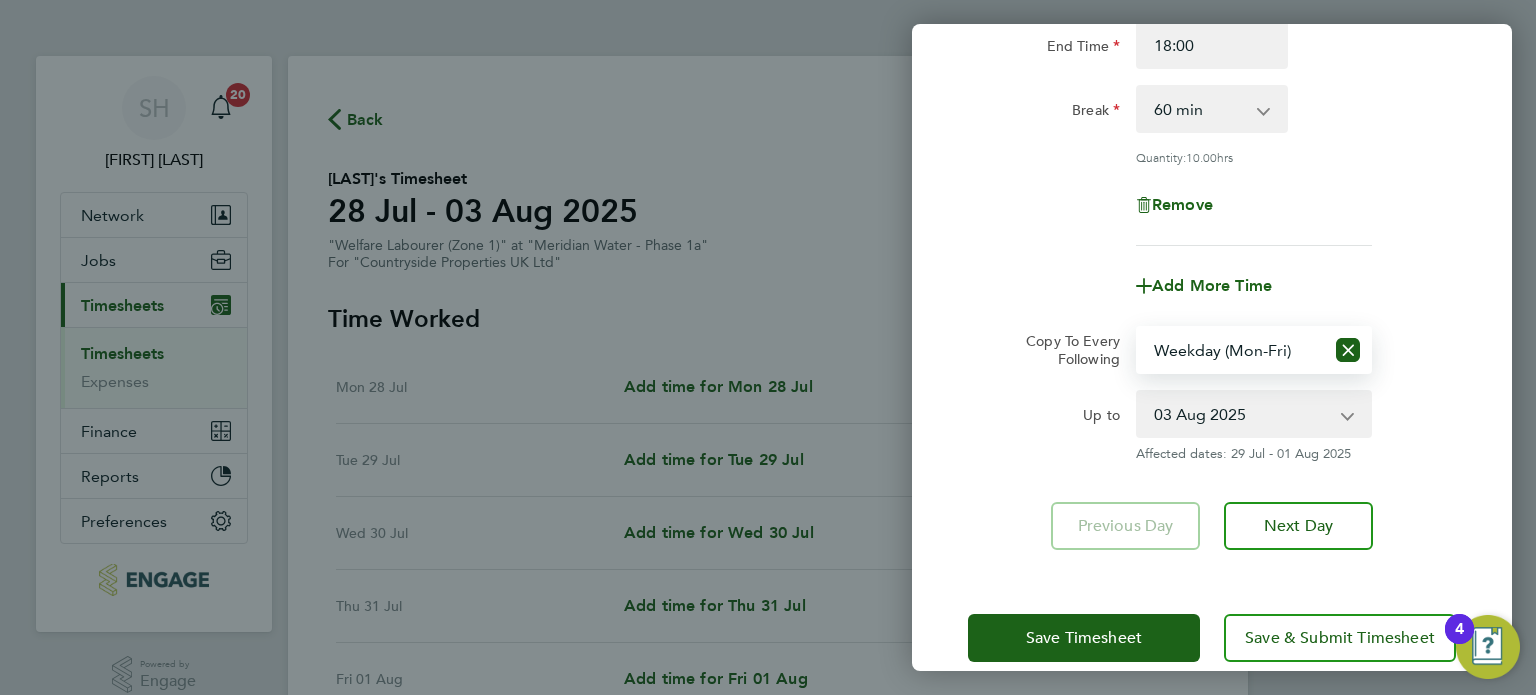 scroll, scrollTop: 295, scrollLeft: 0, axis: vertical 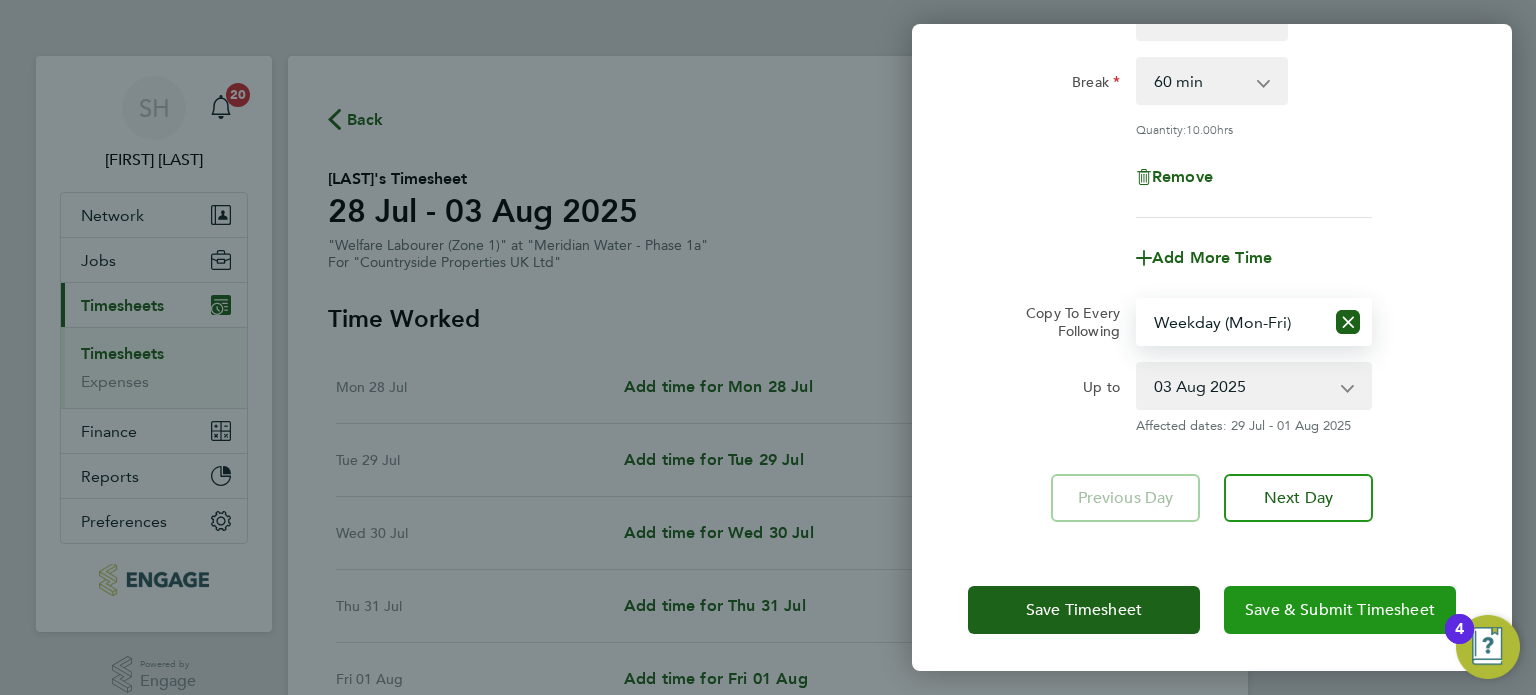 click on "Save & Submit Timesheet" 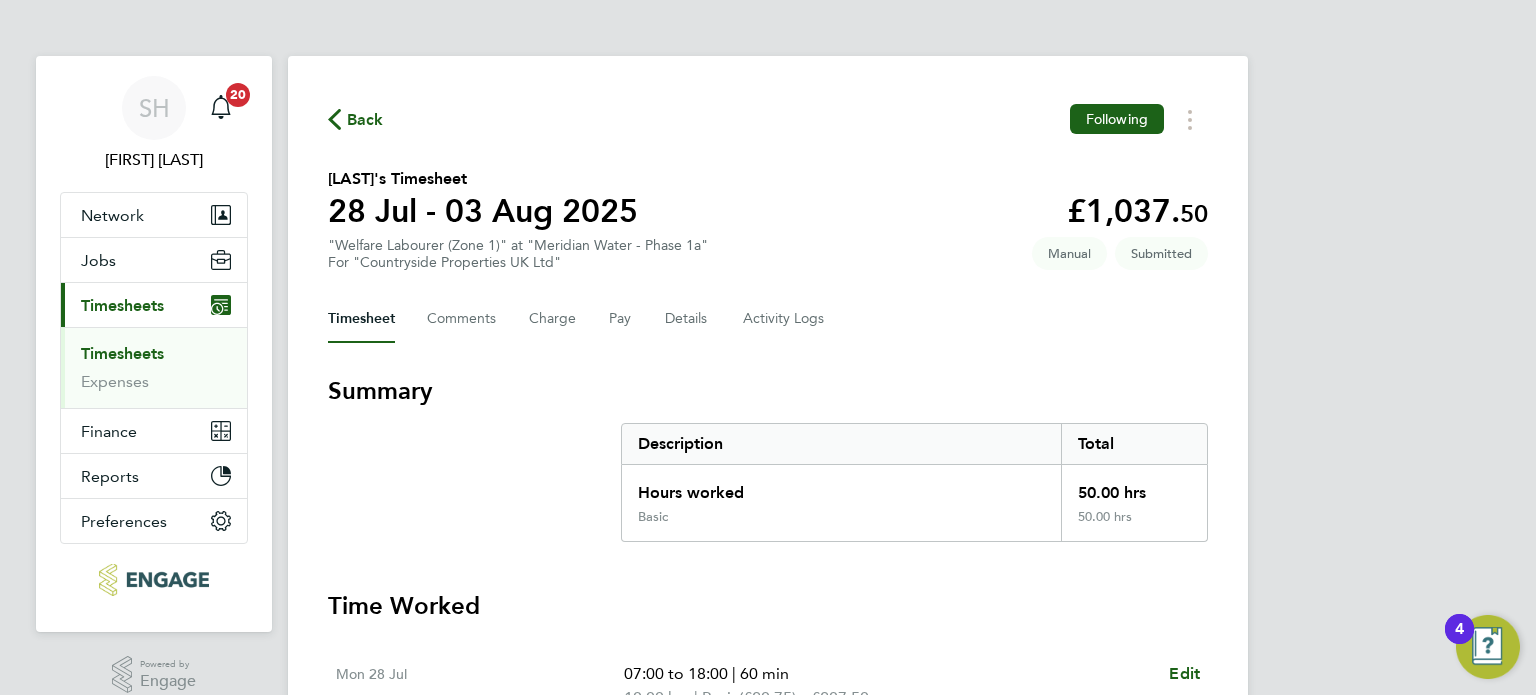 click on "Back" 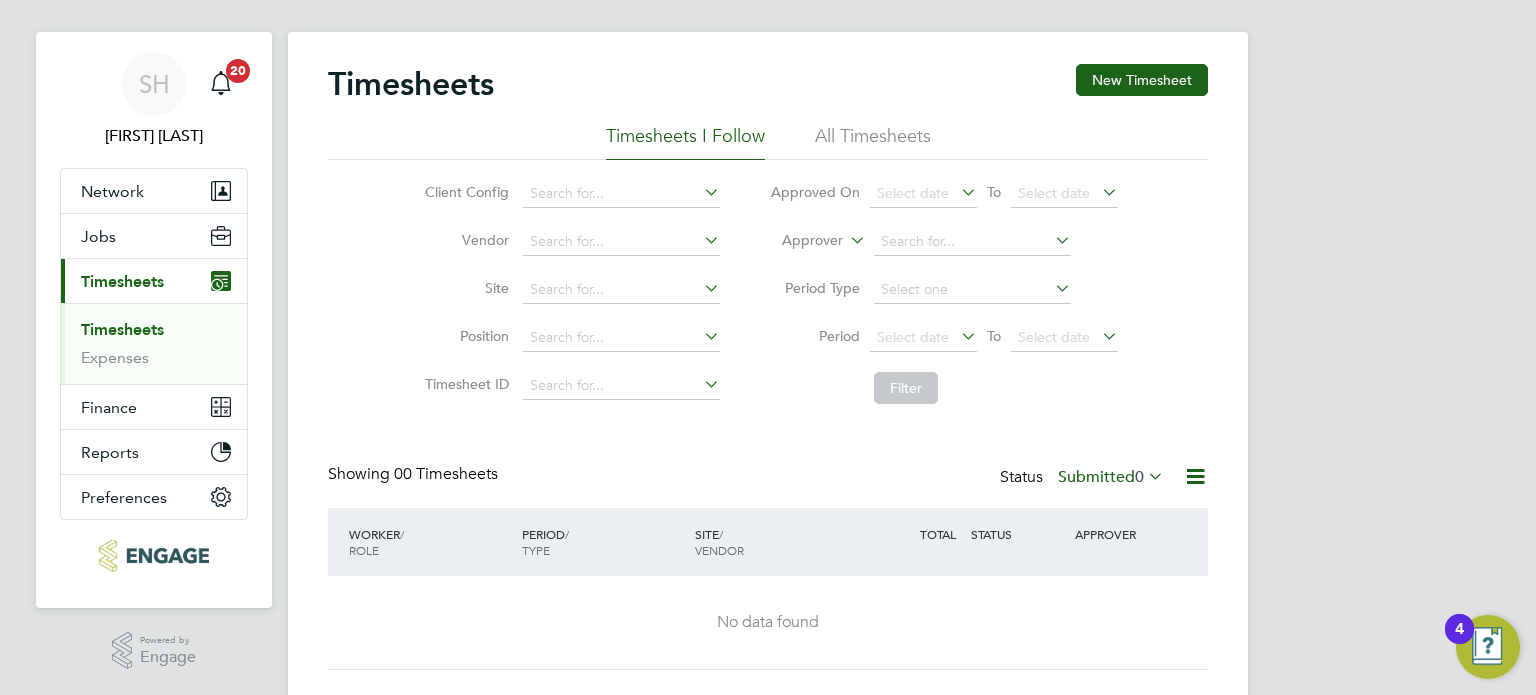 scroll, scrollTop: 0, scrollLeft: 0, axis: both 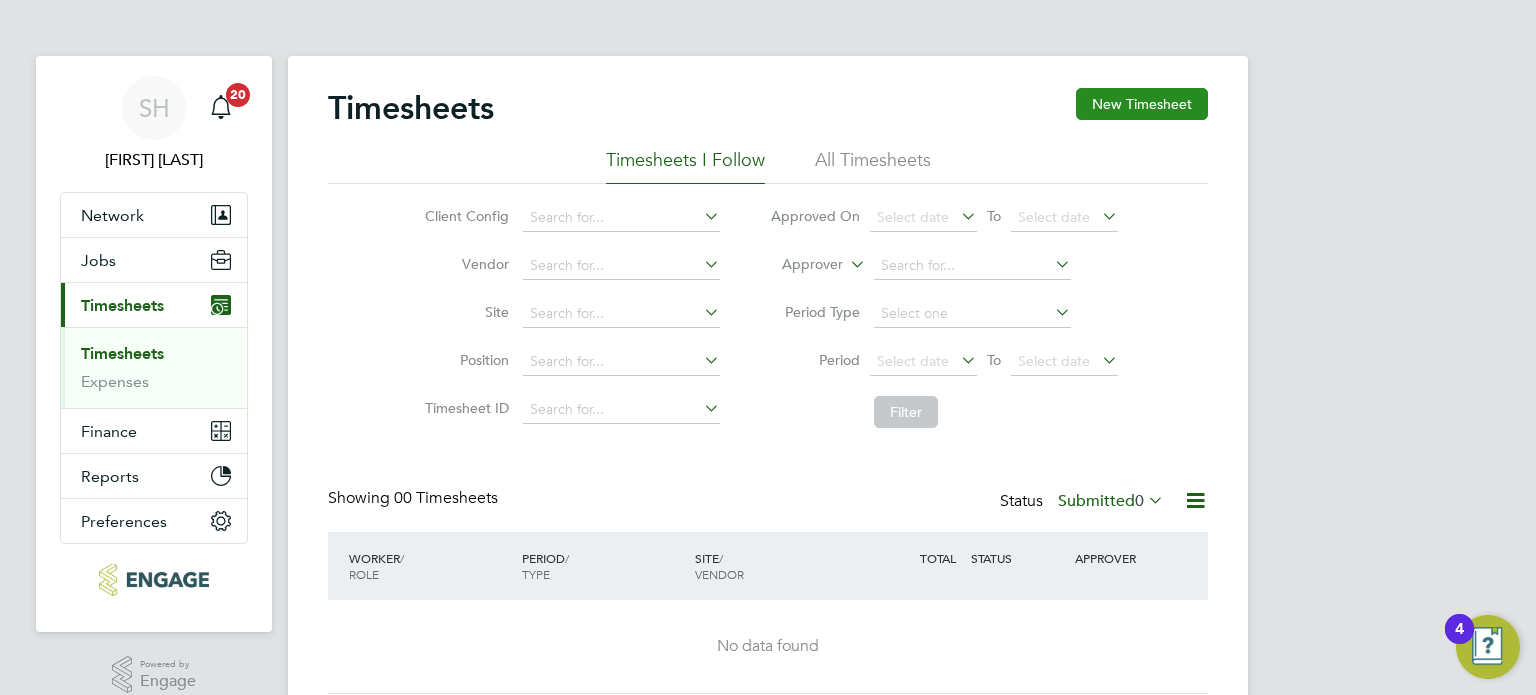 click on "New Timesheet" 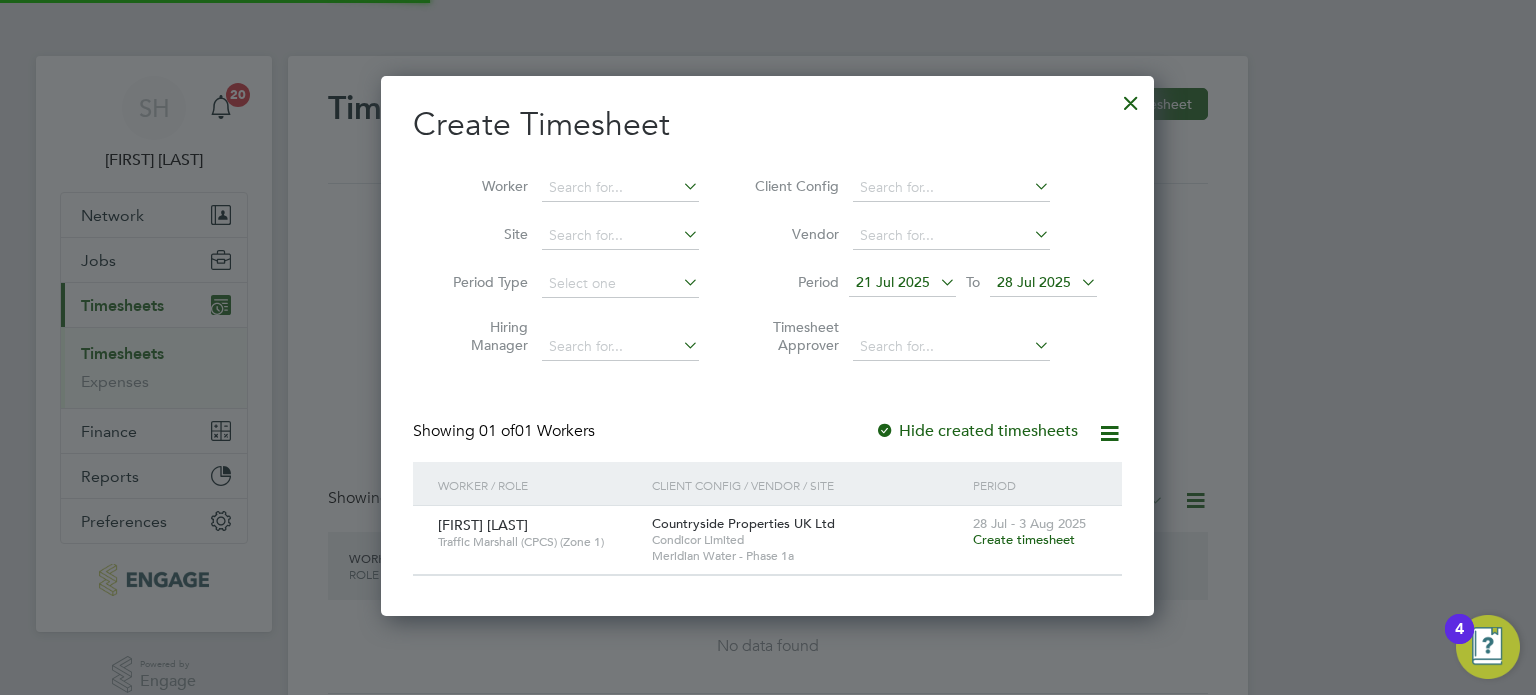 scroll, scrollTop: 538, scrollLeft: 774, axis: both 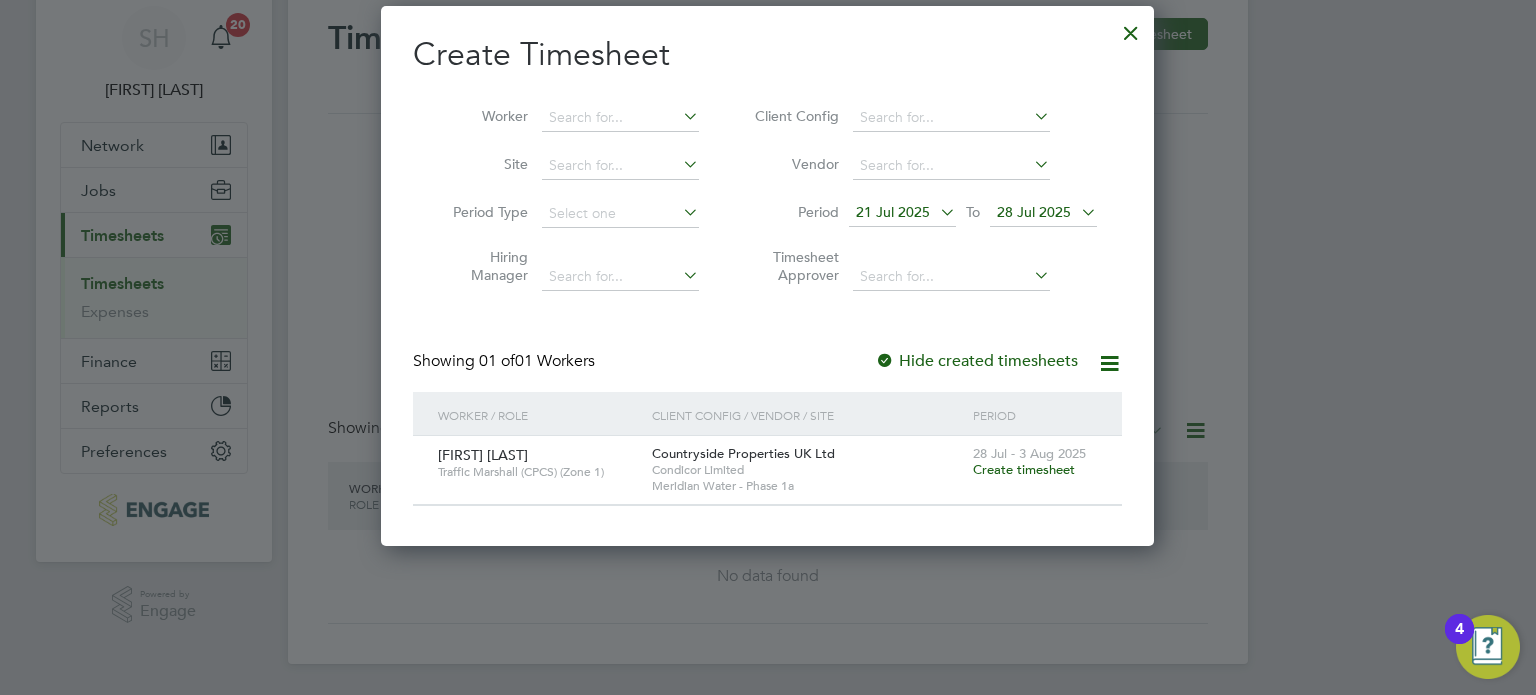 click on "Create timesheet" at bounding box center (1024, 469) 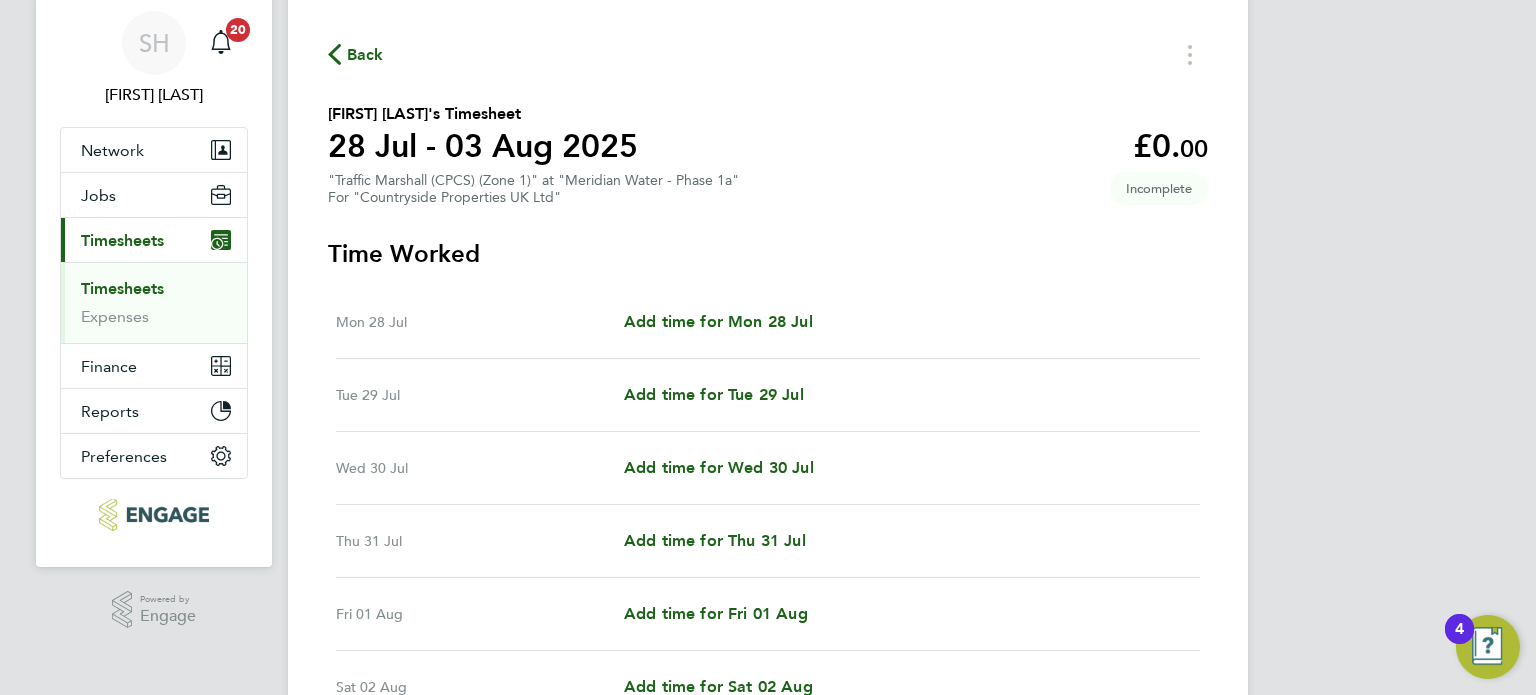 scroll, scrollTop: 100, scrollLeft: 0, axis: vertical 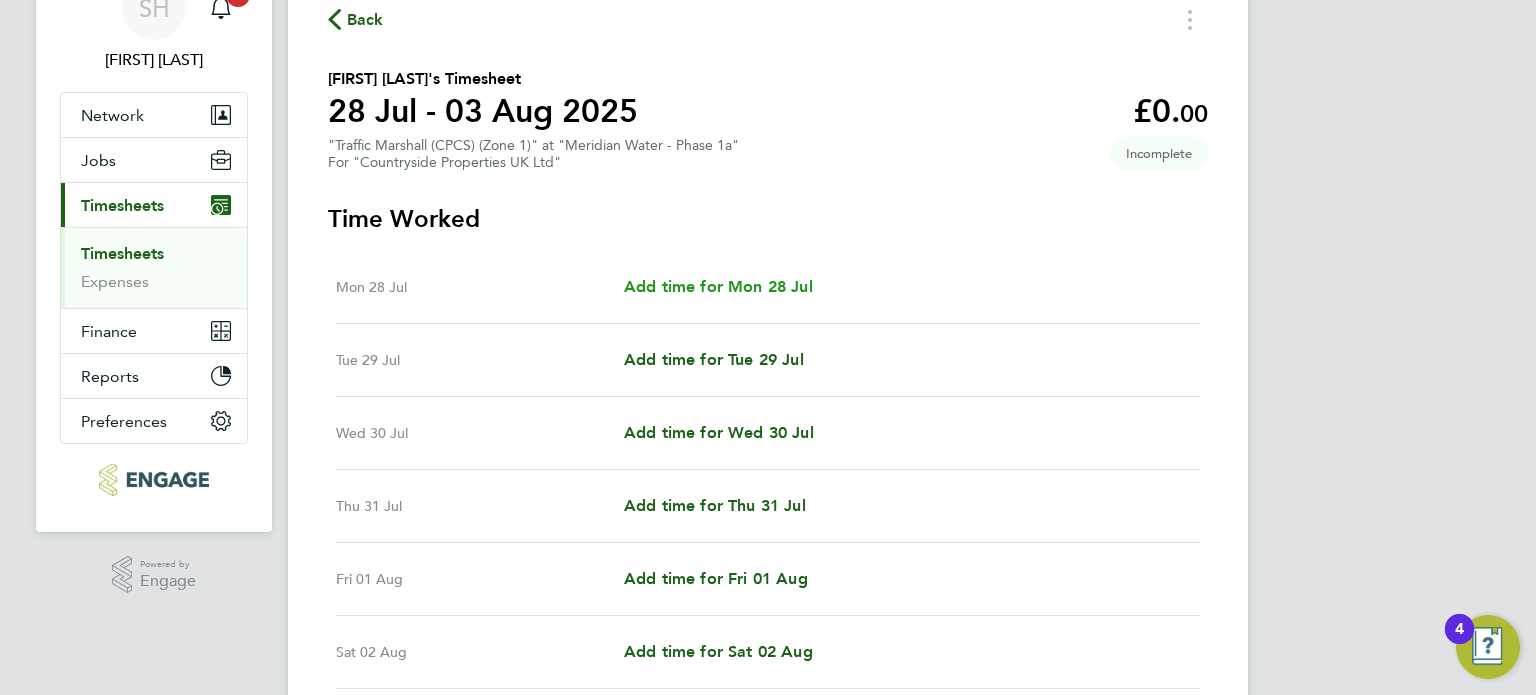 click on "Add time for Mon 28 Jul" at bounding box center (718, 286) 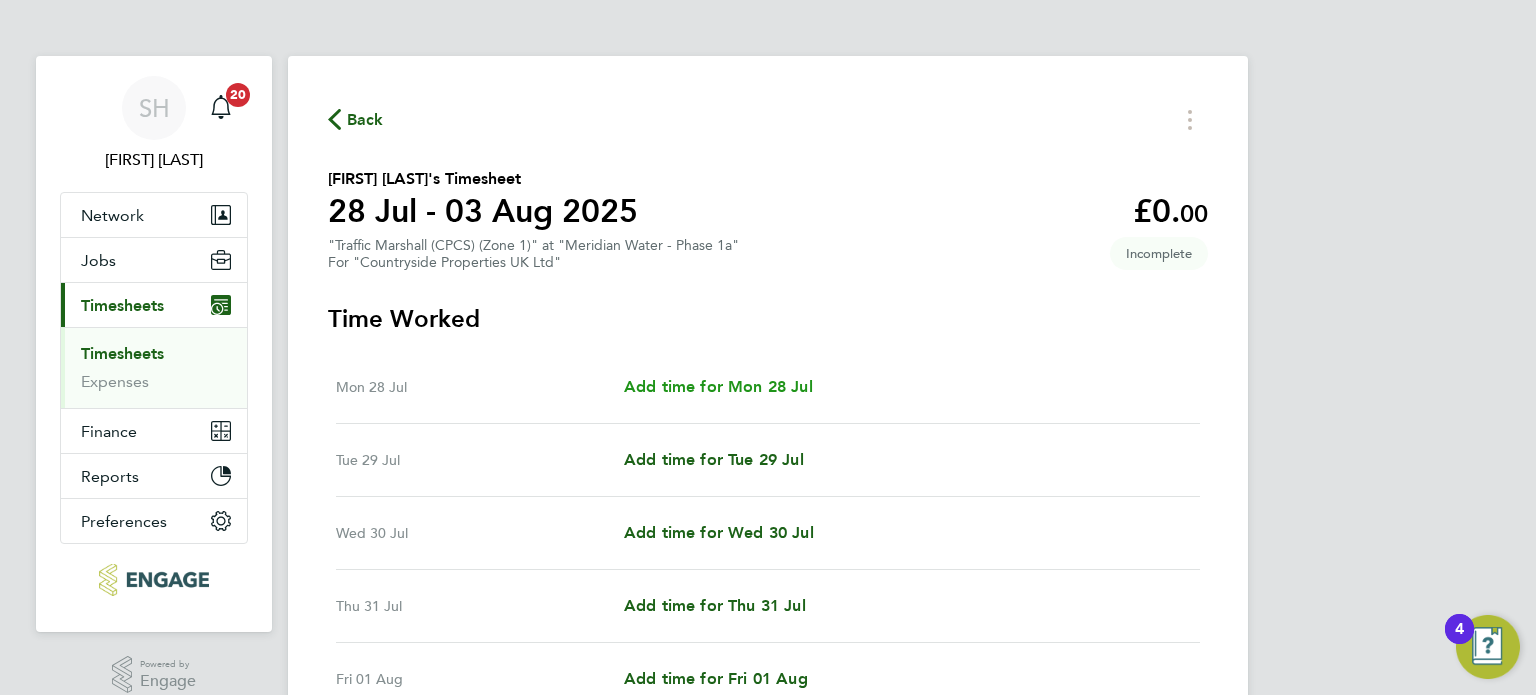 select on "30" 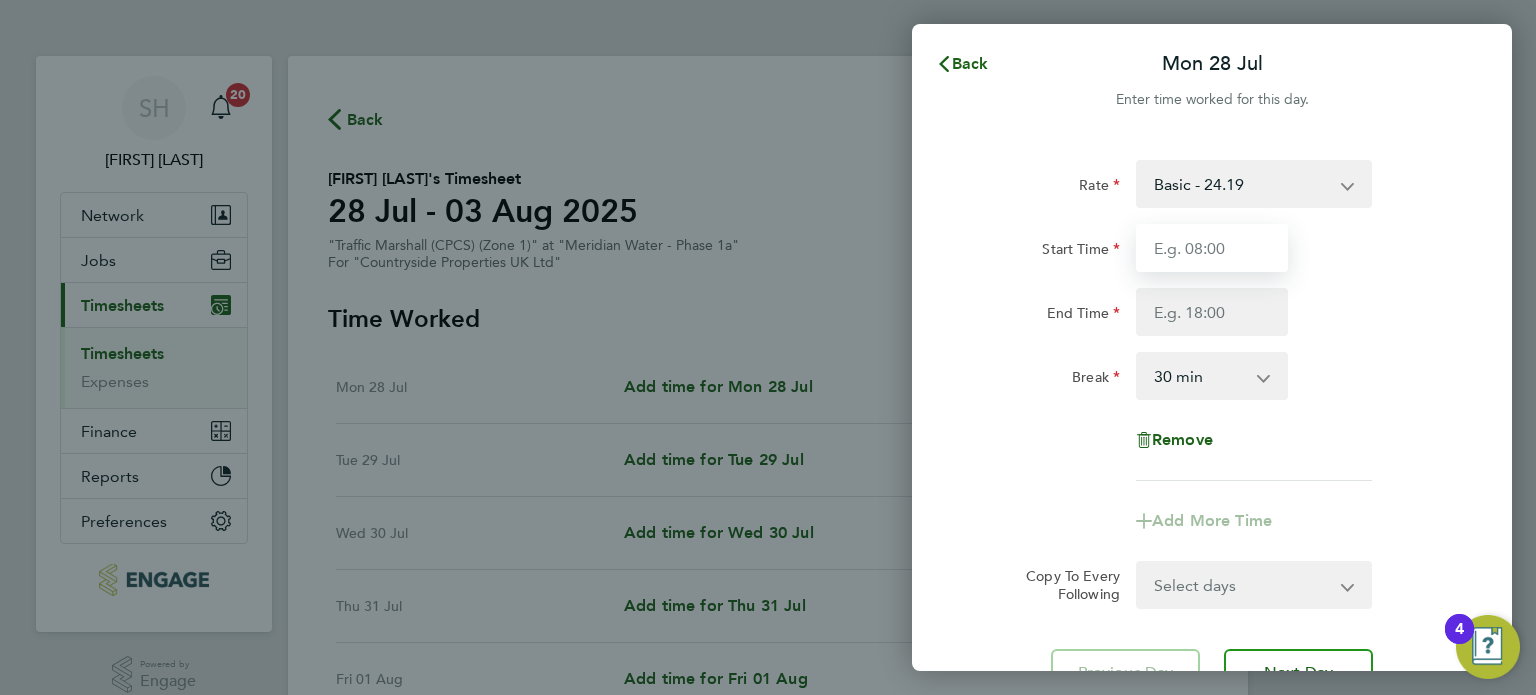 click on "Start Time" at bounding box center (1212, 248) 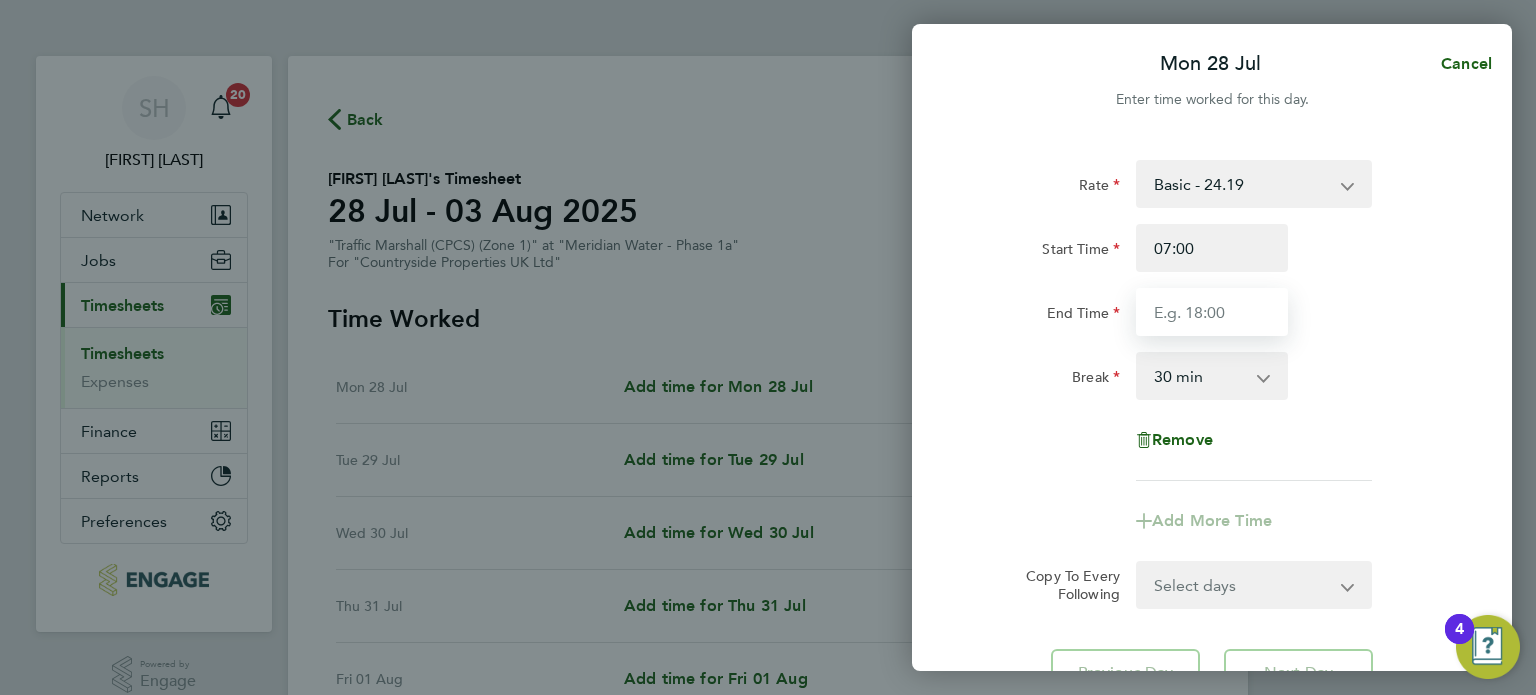 click on "End Time" at bounding box center (1212, 312) 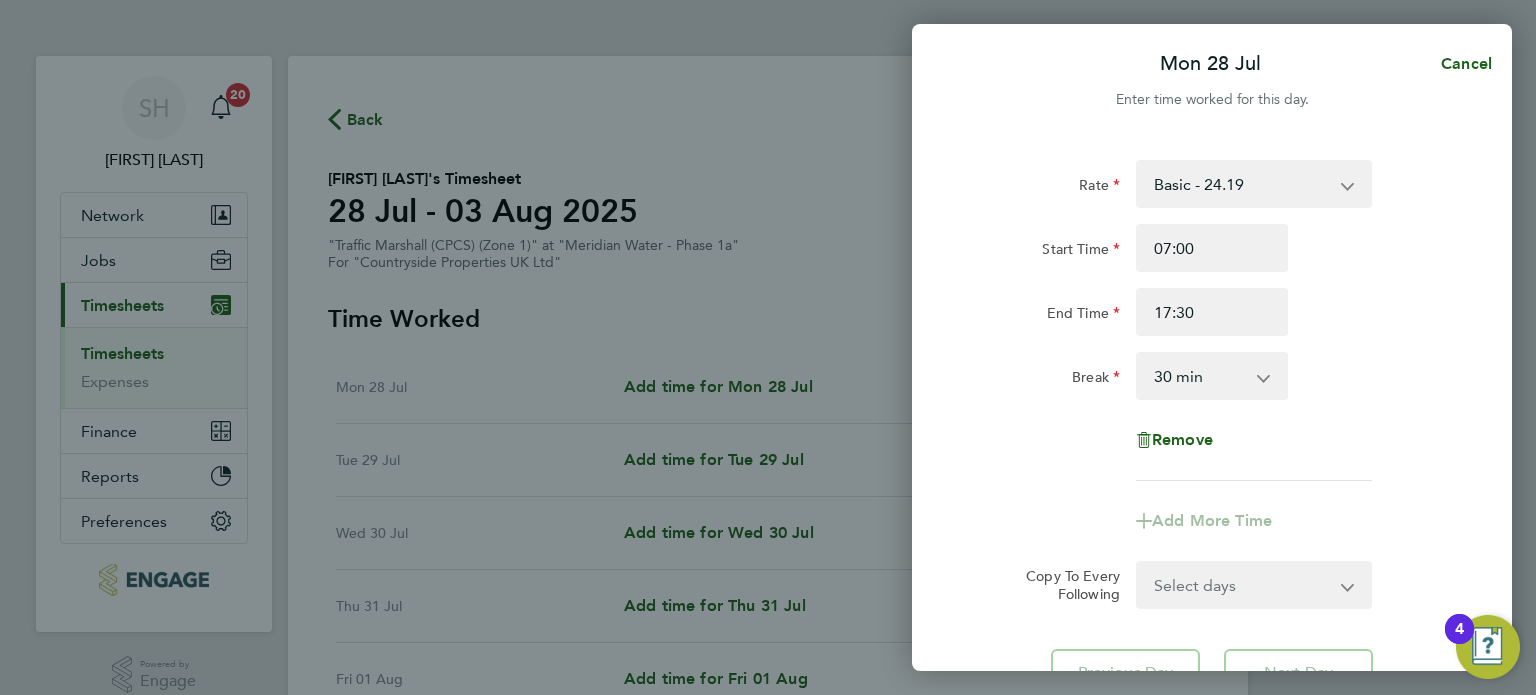 click on "Rate  Basic - 24.19
Start Time 07:00 End Time 17:30 Break  0 min   15 min   30 min   45 min   60 min   75 min   90 min
Remove" 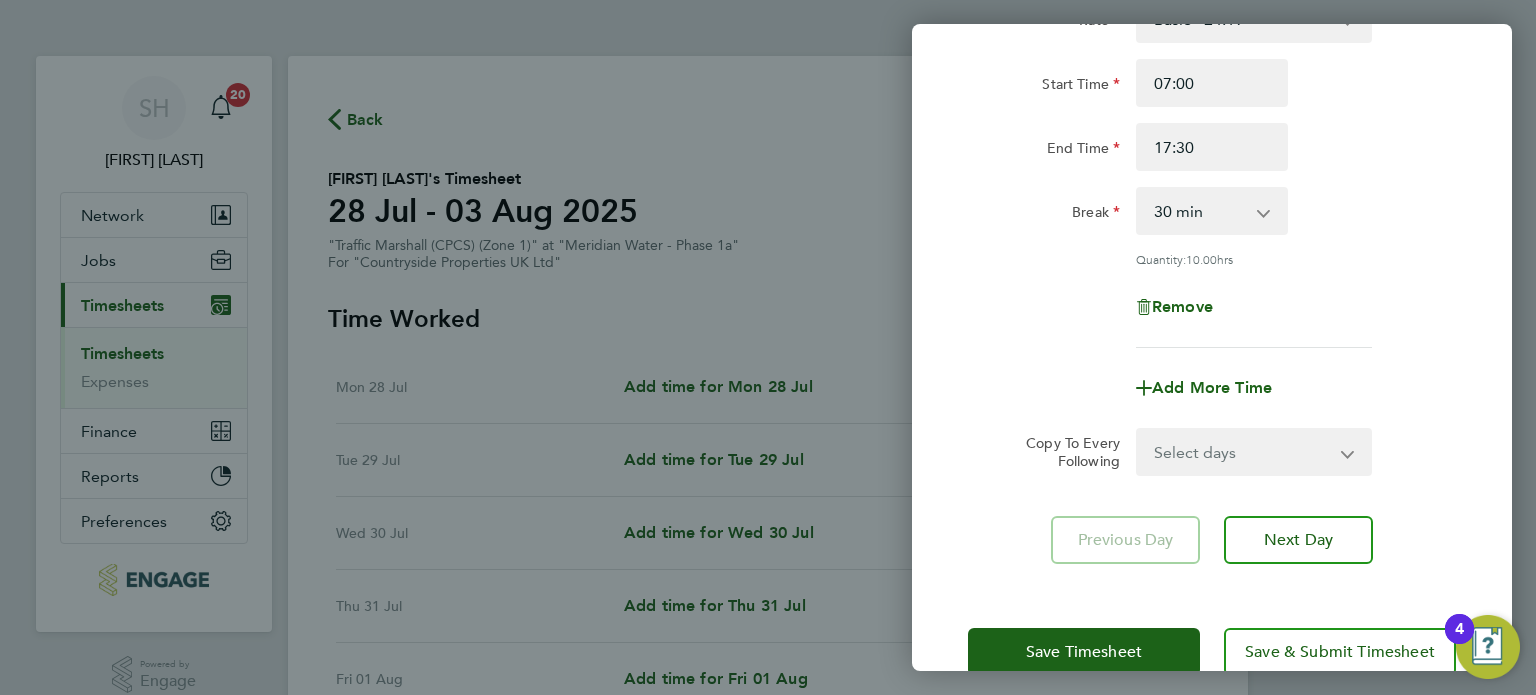 scroll, scrollTop: 200, scrollLeft: 0, axis: vertical 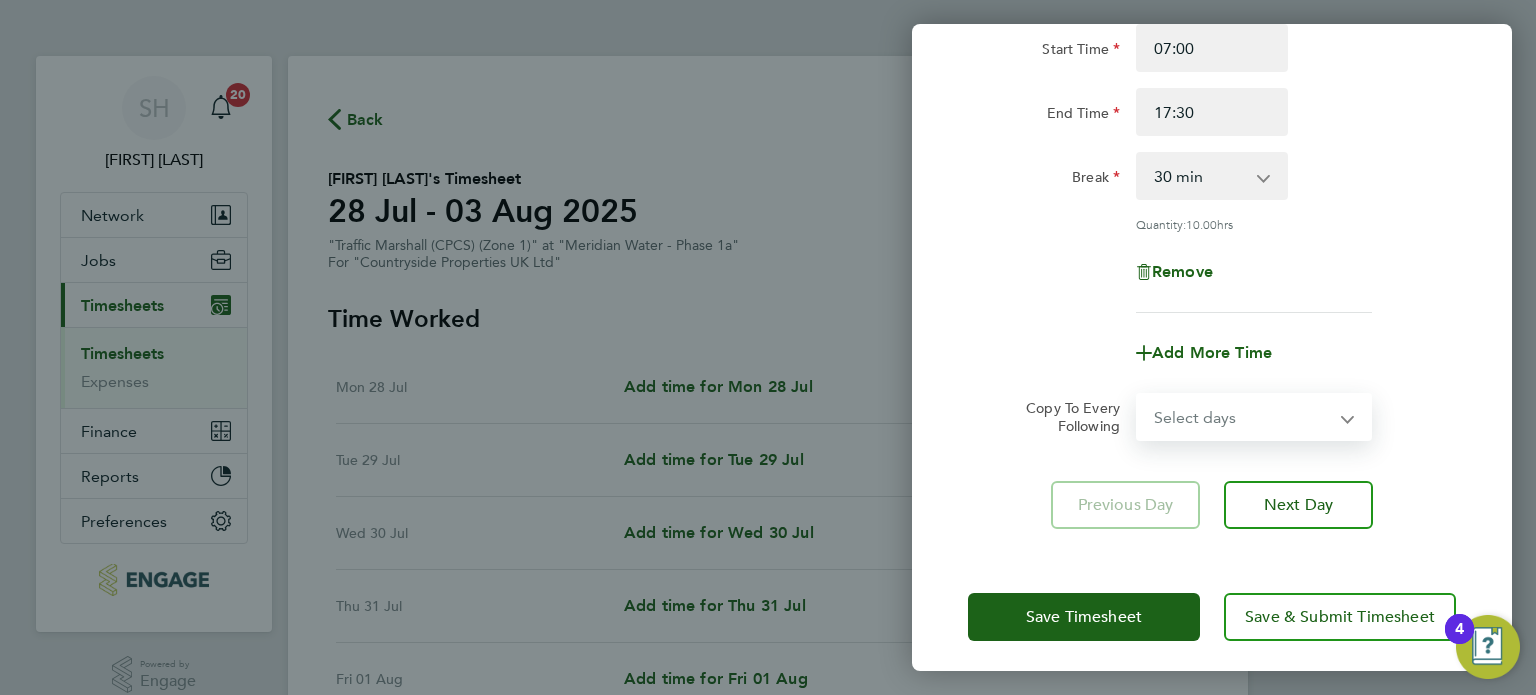 click on "Select days   Day   Weekday (Mon-Fri)   Weekend (Sat-Sun)   Tuesday   Wednesday   Thursday   Friday   Saturday   Sunday" at bounding box center [1243, 417] 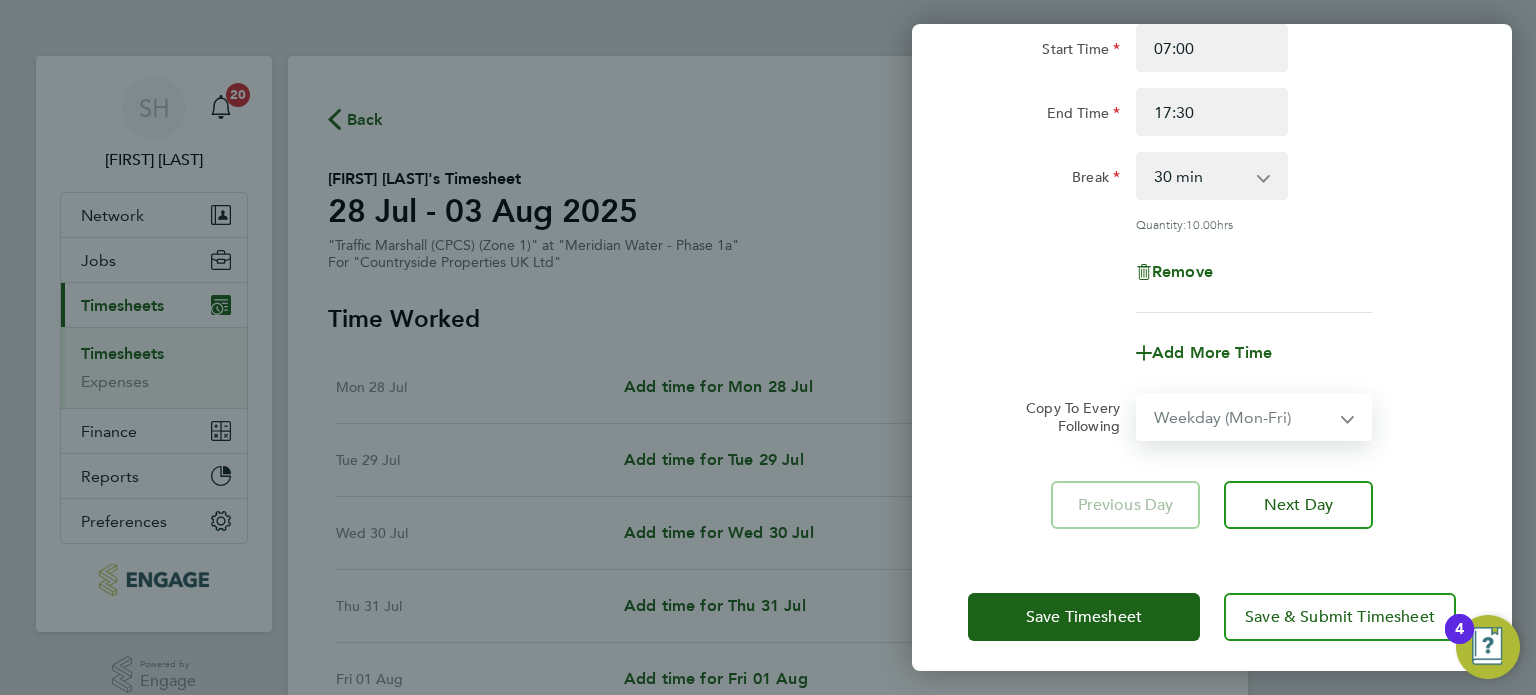 click on "Select days   Day   Weekday (Mon-Fri)   Weekend (Sat-Sun)   Tuesday   Wednesday   Thursday   Friday   Saturday   Sunday" at bounding box center (1243, 417) 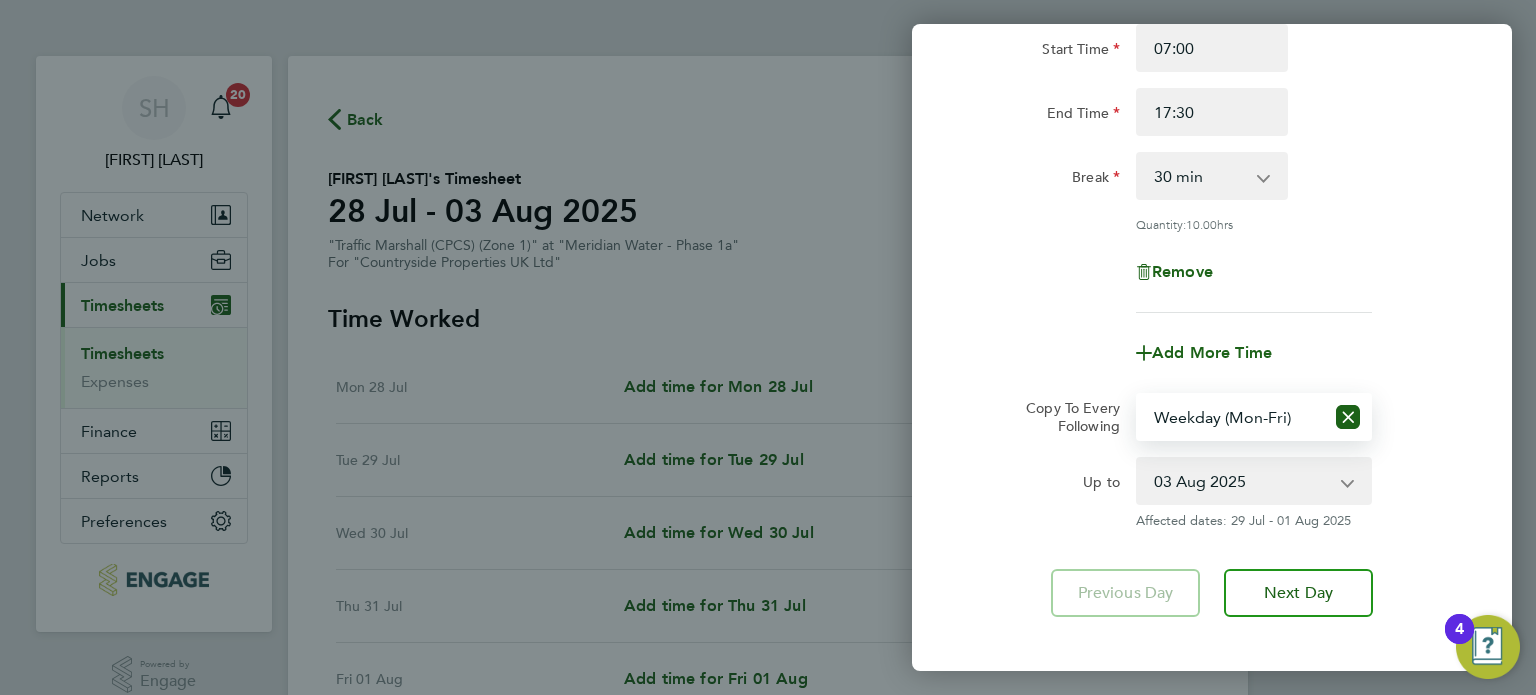 click on "Rate  Basic - 24.19
Start Time 07:00 End Time 17:30 Break  0 min   15 min   30 min   45 min   60 min   75 min   90 min
Quantity:  10.00  hrs
Remove
Add More Time" 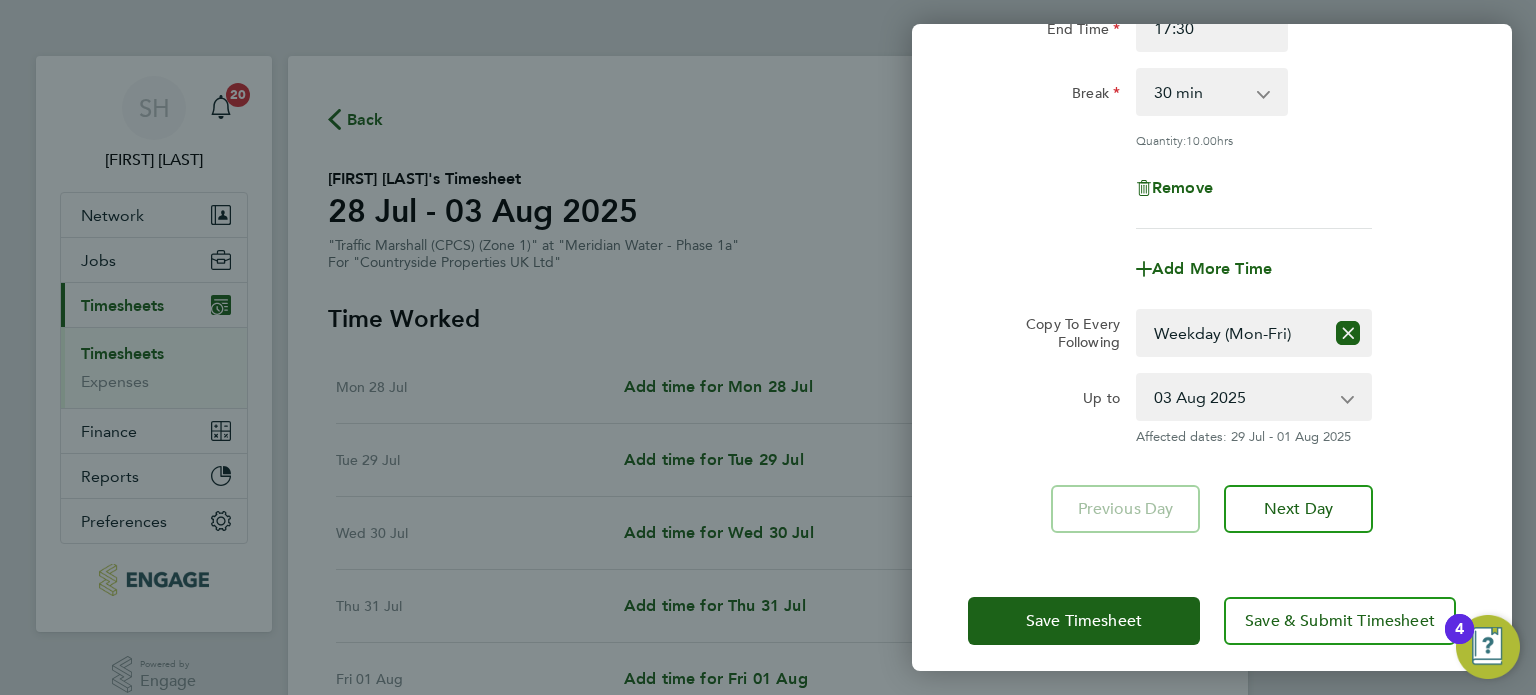 scroll, scrollTop: 295, scrollLeft: 0, axis: vertical 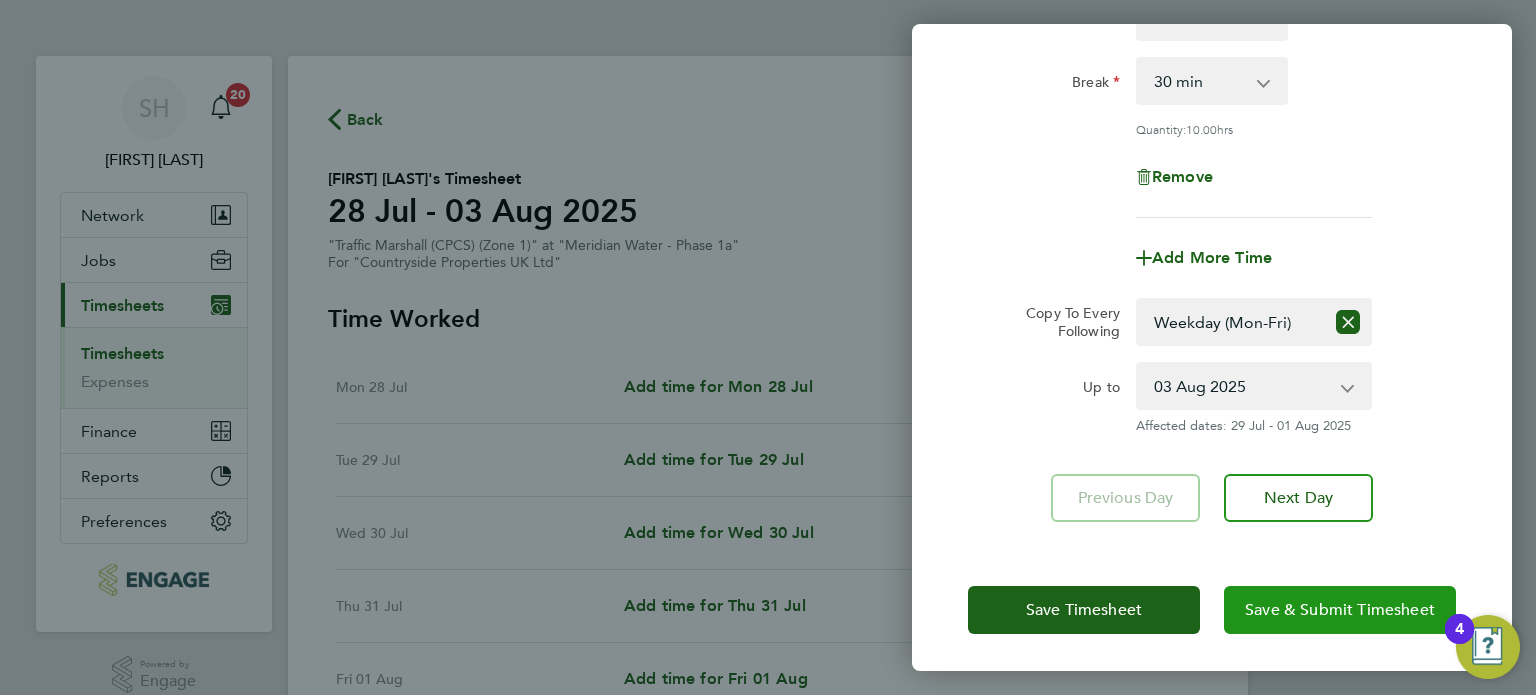 click on "Save & Submit Timesheet" 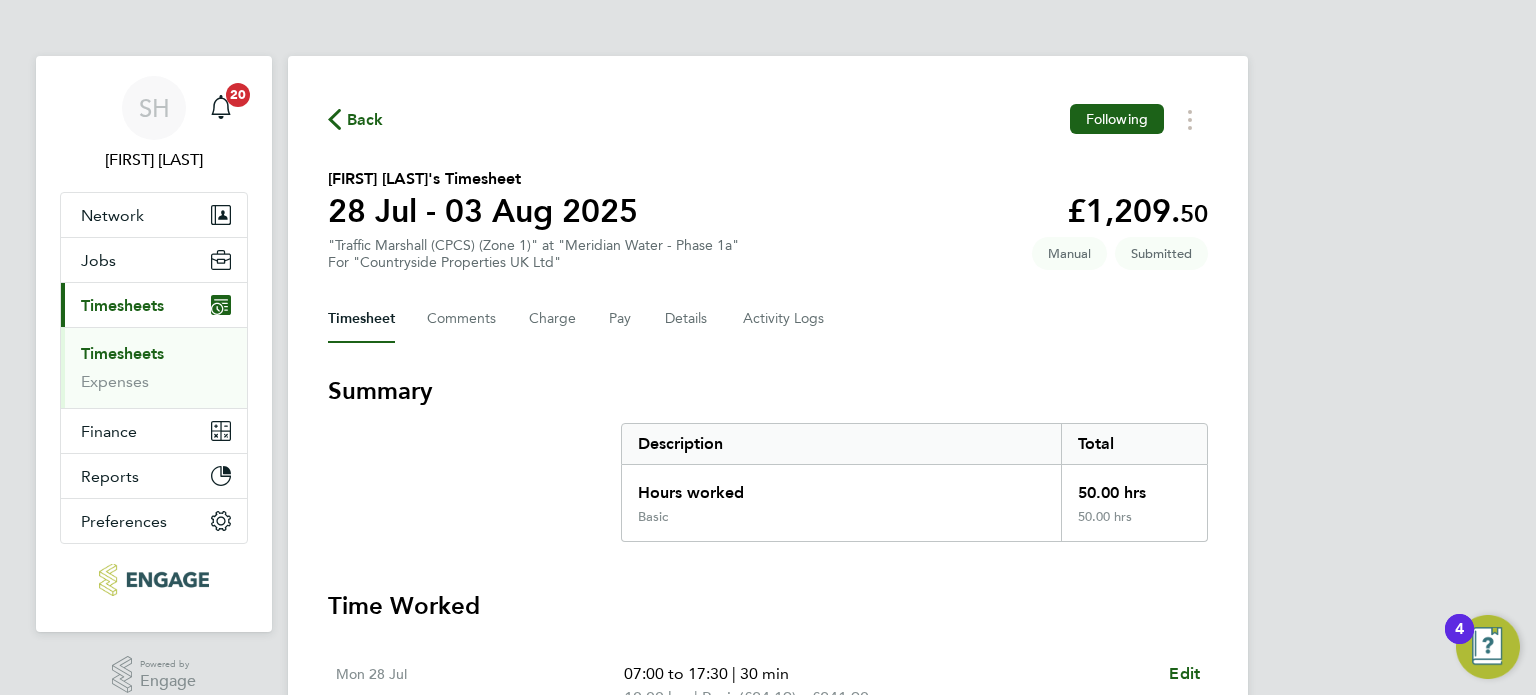 click on "Back" 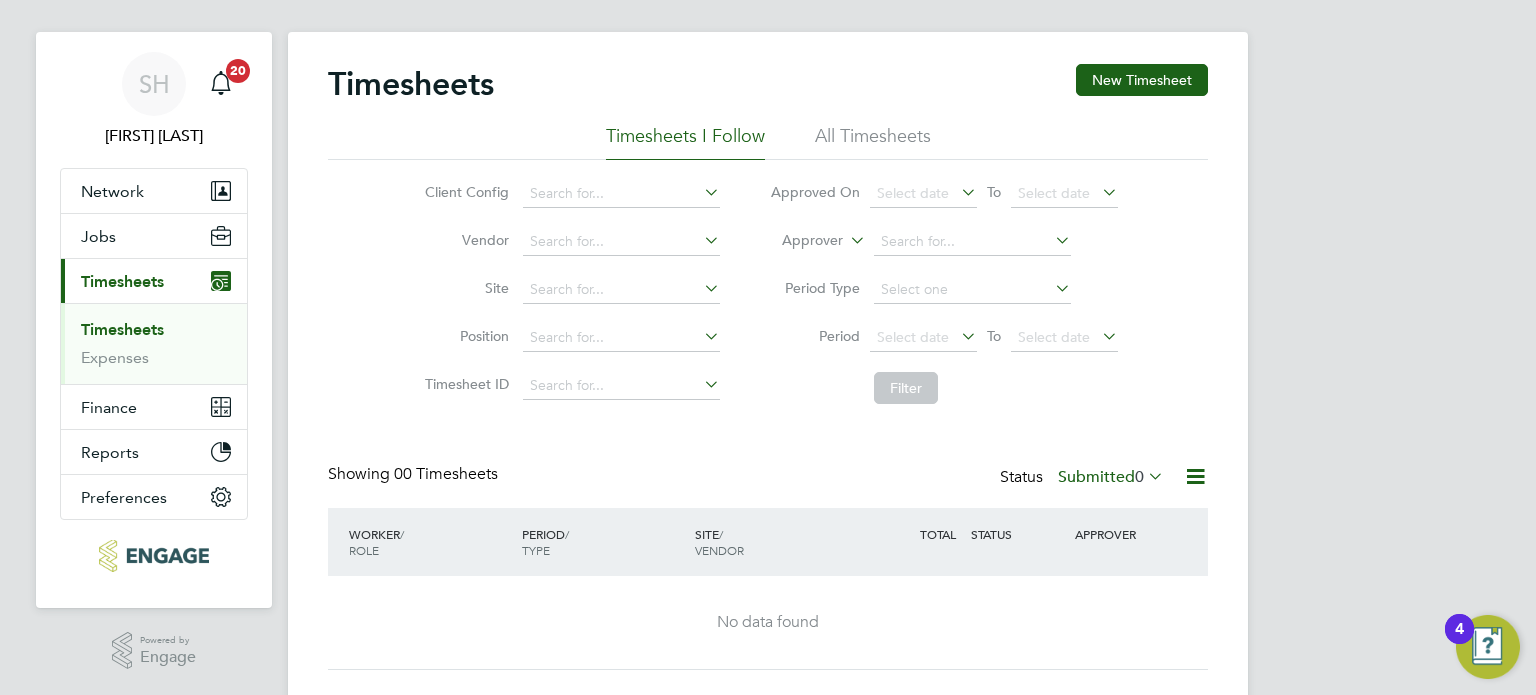 scroll, scrollTop: 0, scrollLeft: 0, axis: both 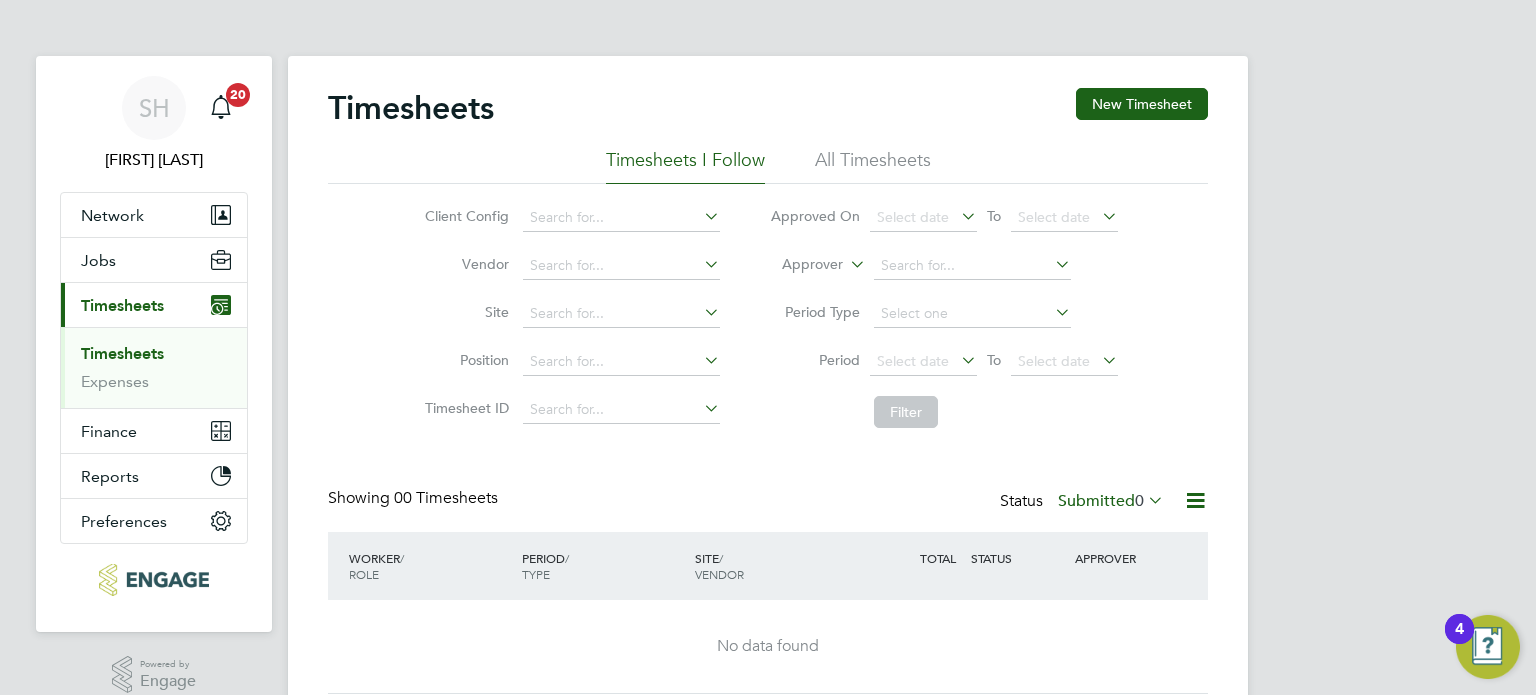 type 